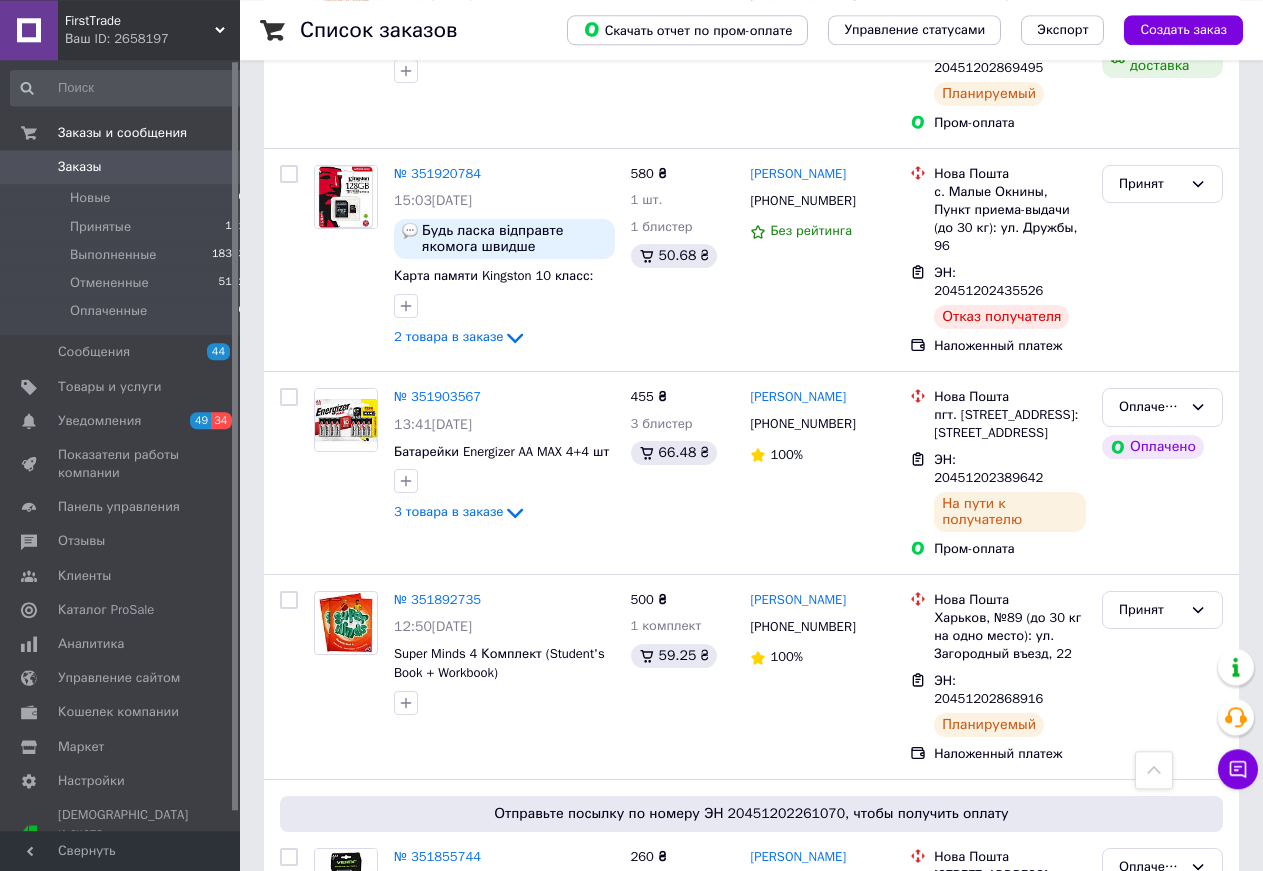 scroll, scrollTop: 1122, scrollLeft: 0, axis: vertical 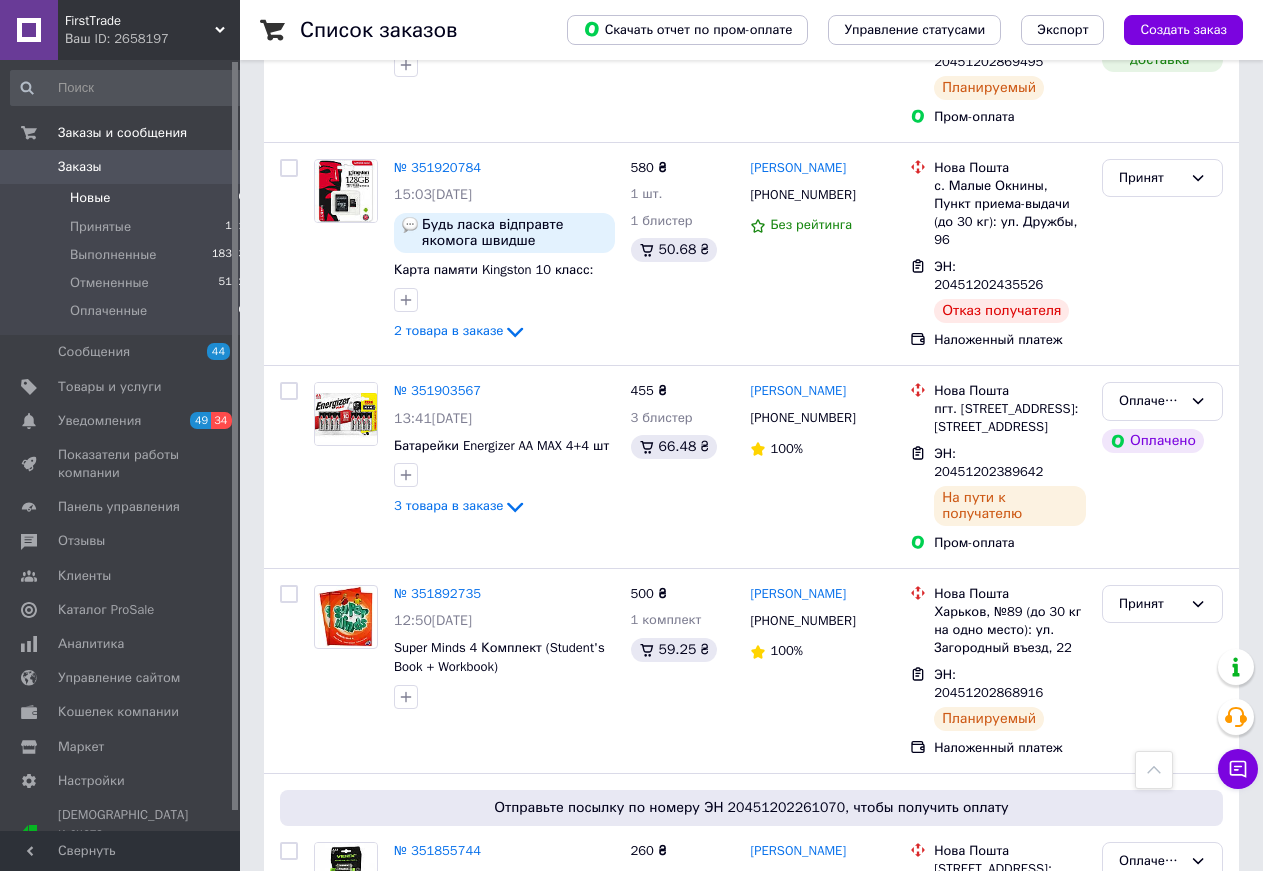 click on "Новые" at bounding box center [90, 198] 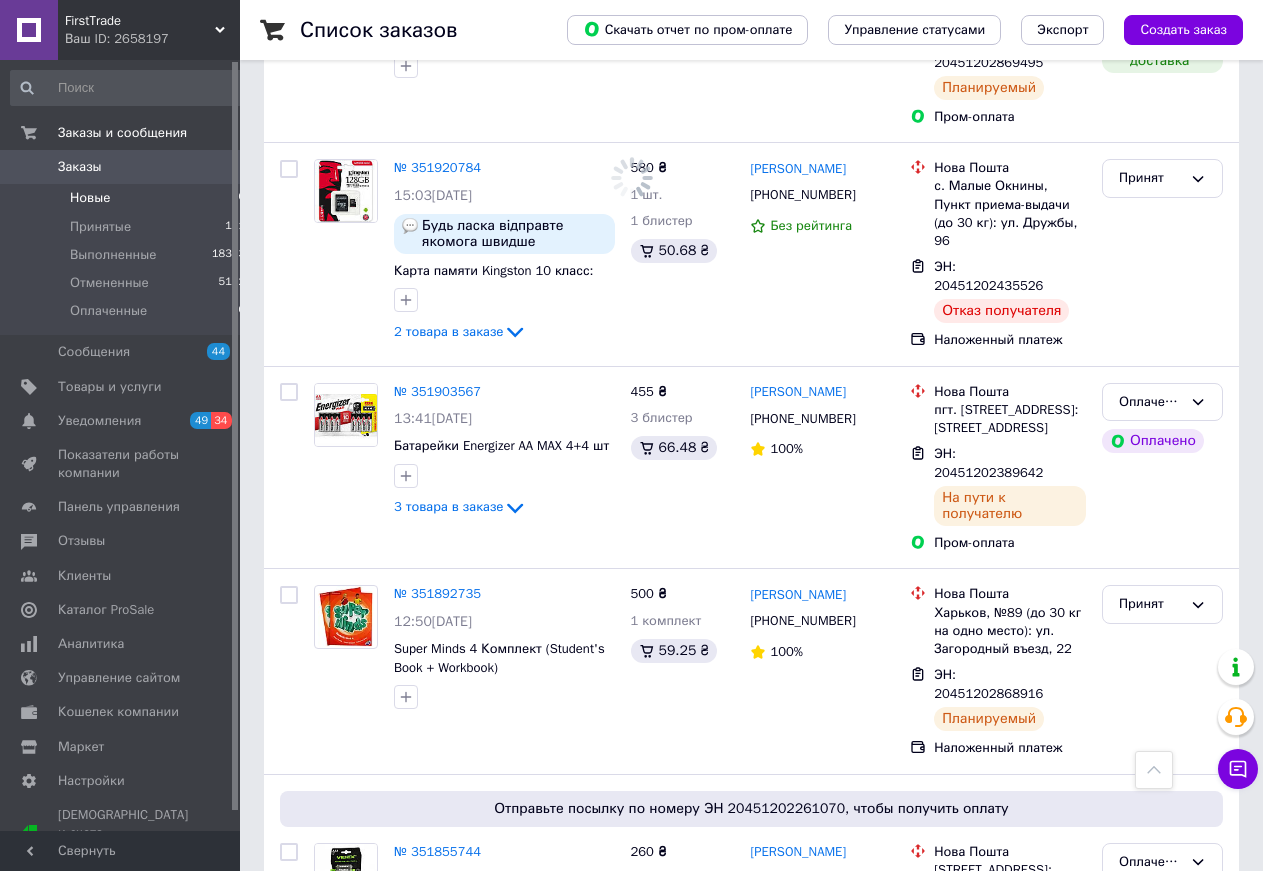 scroll, scrollTop: 0, scrollLeft: 0, axis: both 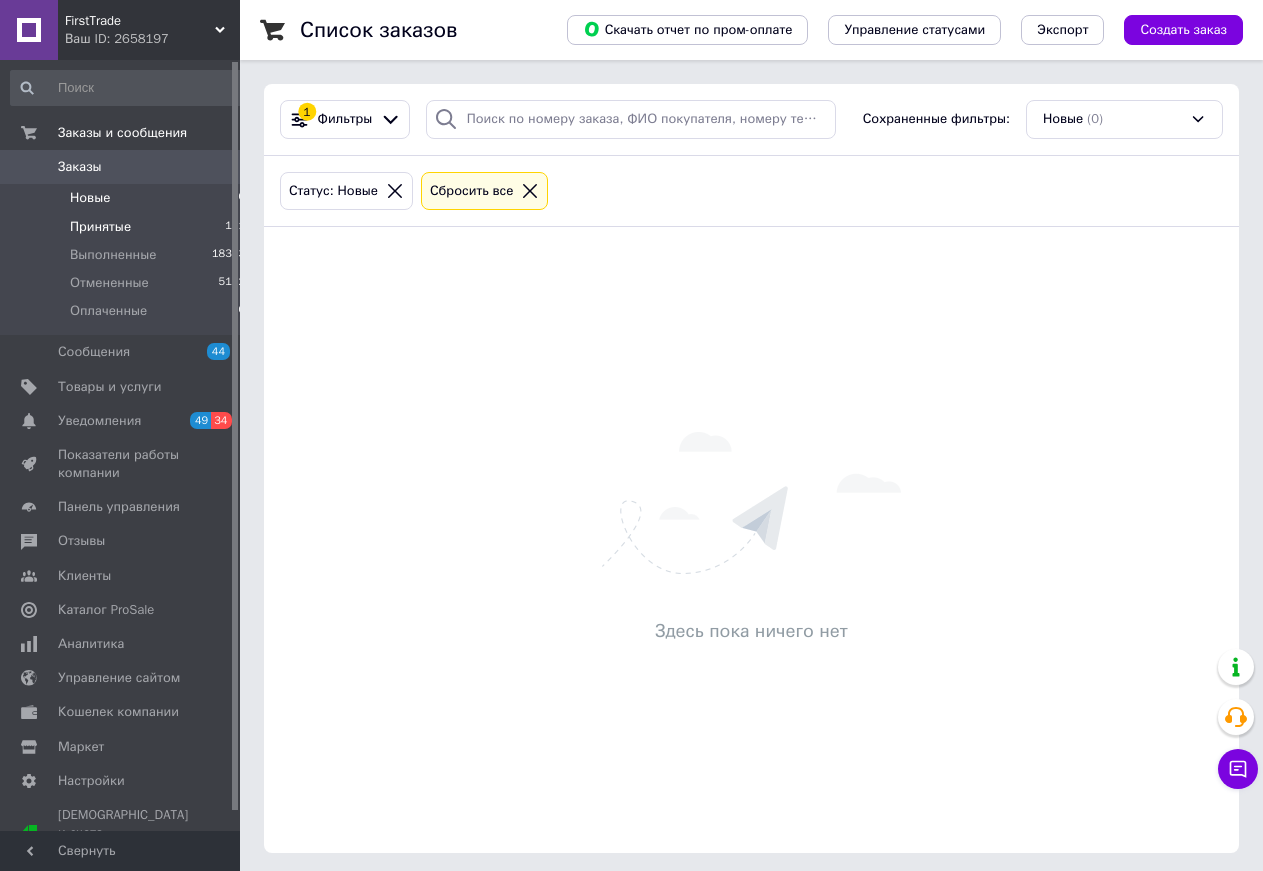 click on "Принятые" at bounding box center (100, 227) 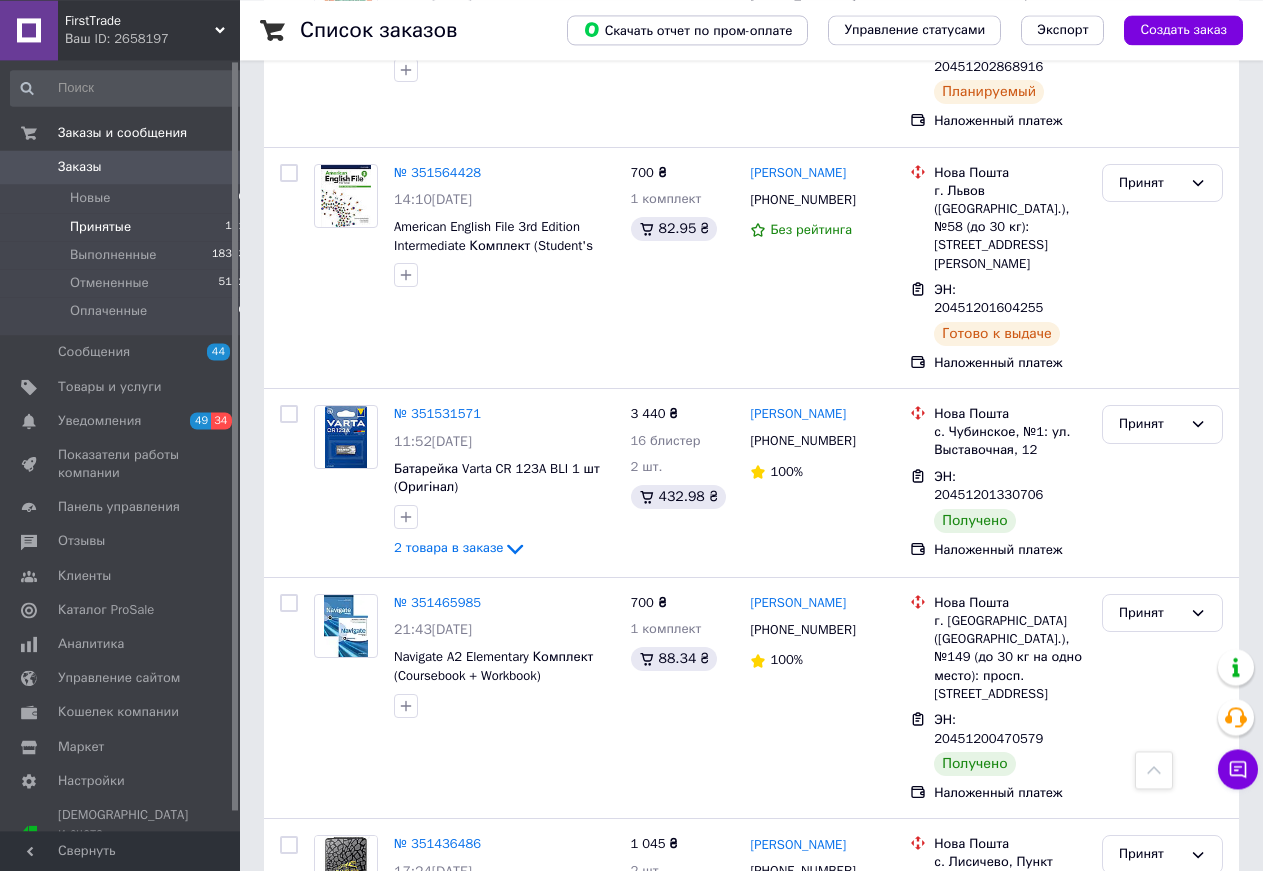 scroll, scrollTop: 816, scrollLeft: 0, axis: vertical 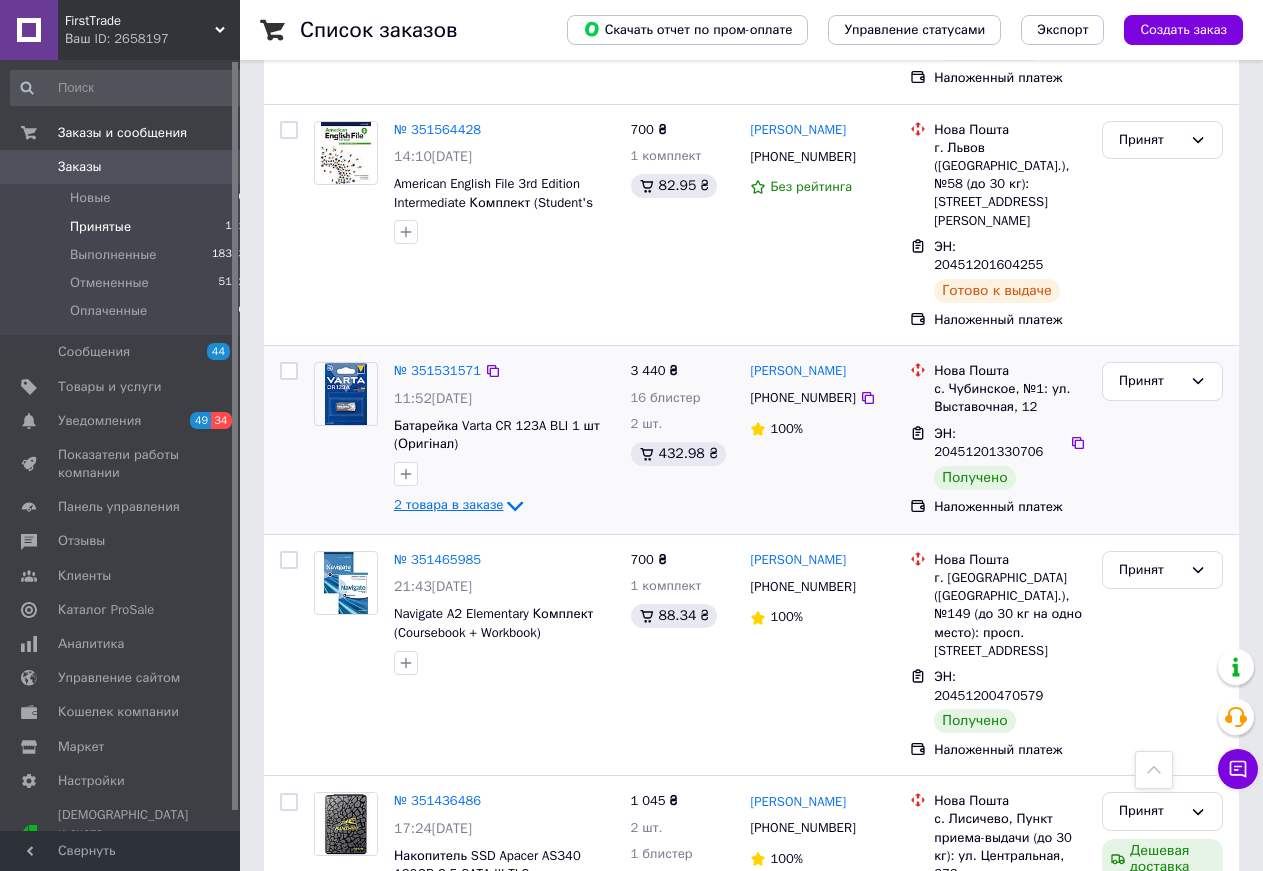 click 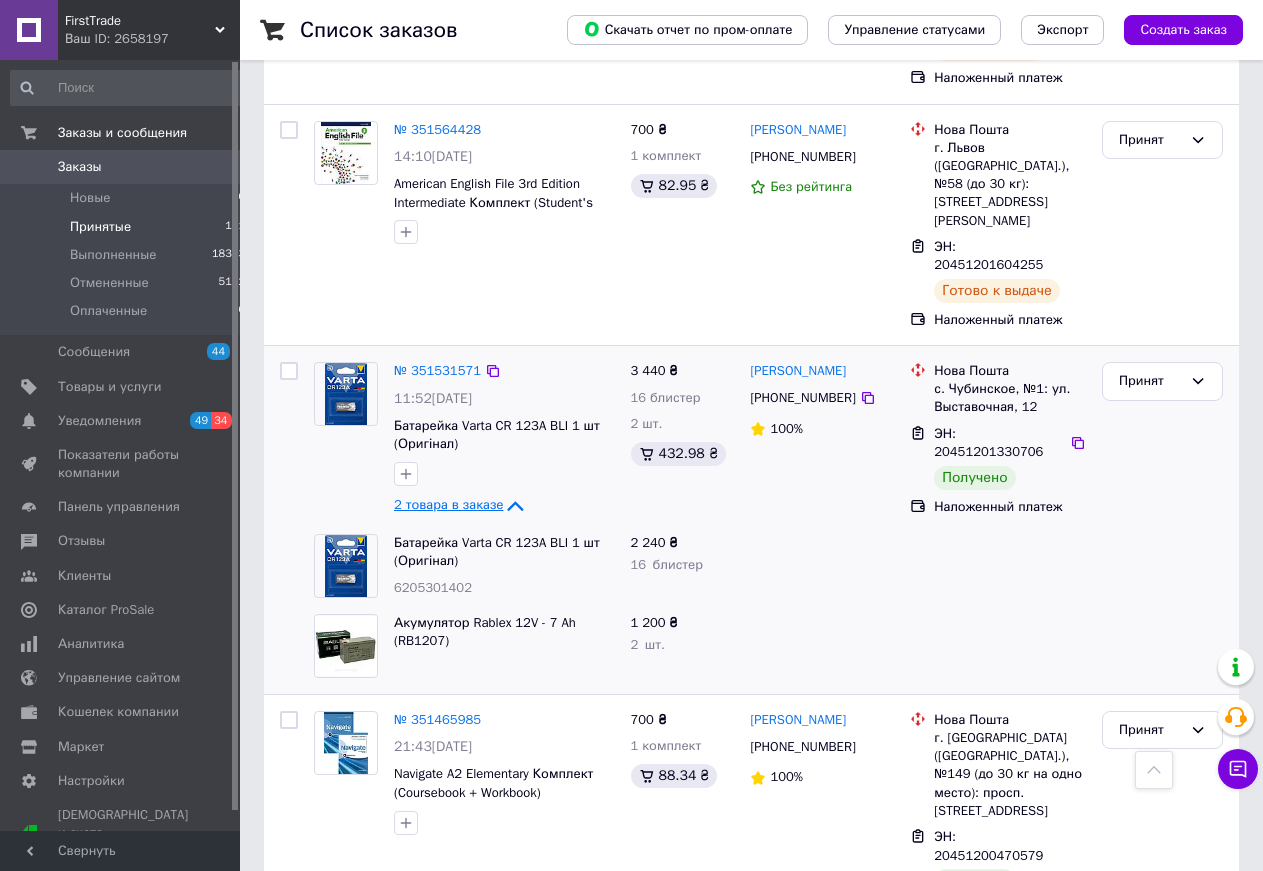 click 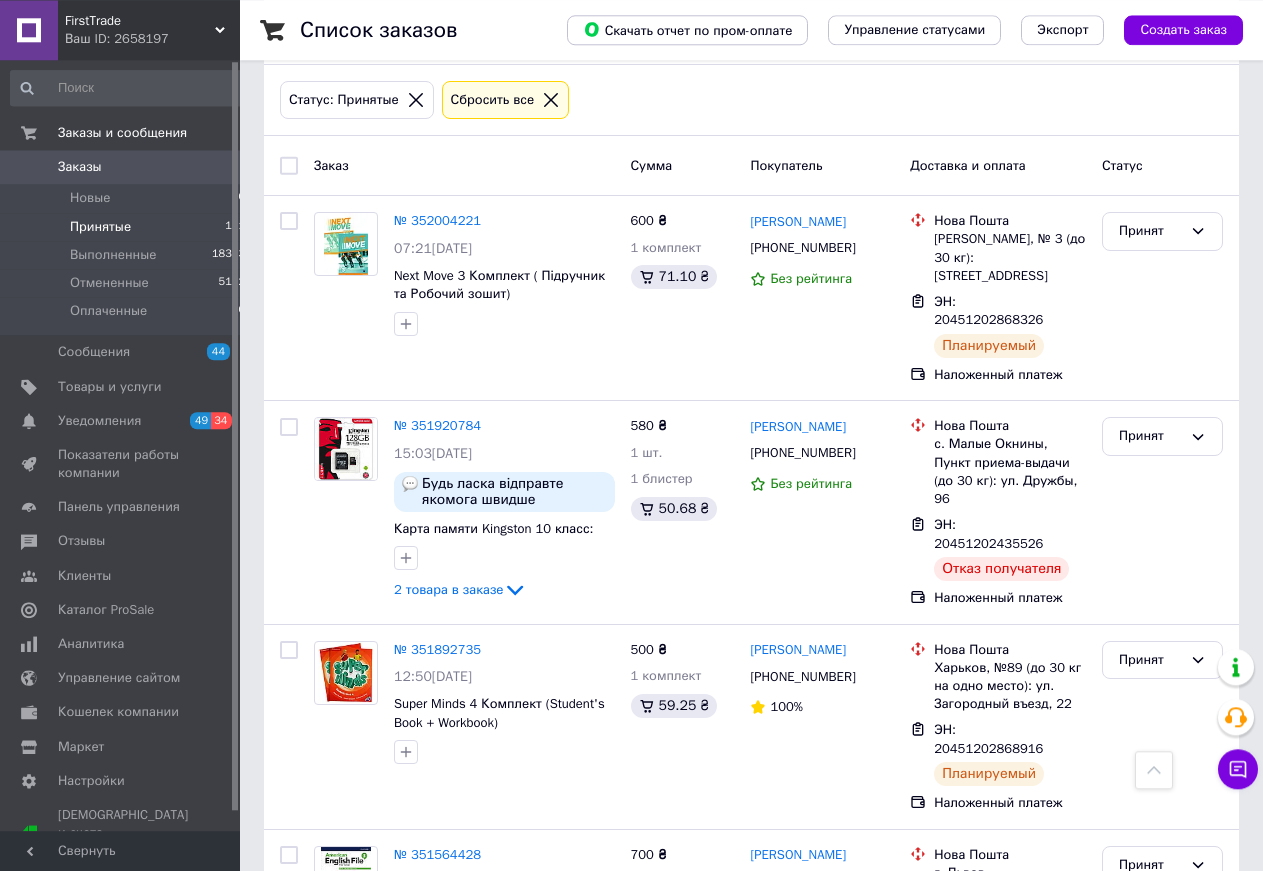 scroll, scrollTop: 0, scrollLeft: 0, axis: both 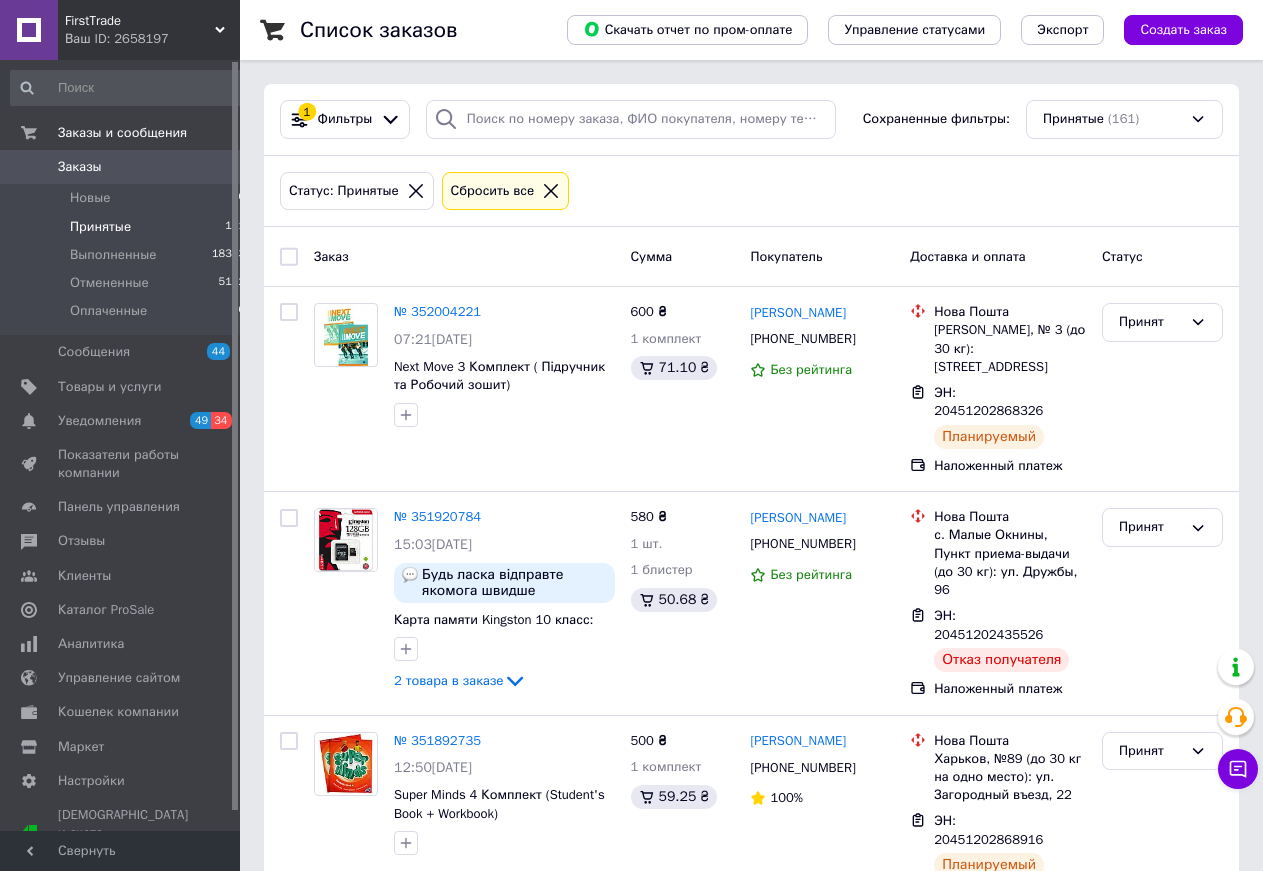 click on "Принятые 161" at bounding box center [128, 227] 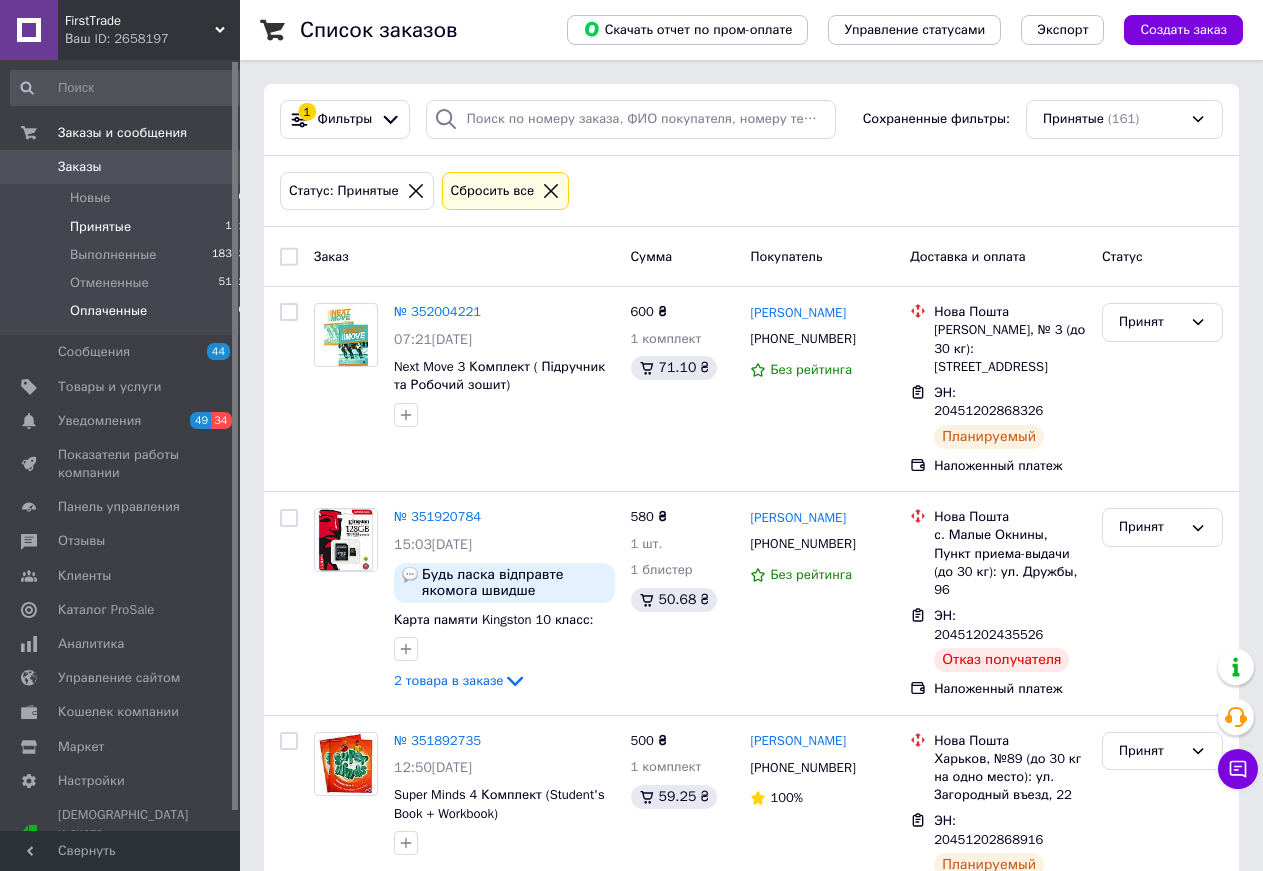 click on "Оплаченные" at bounding box center (108, 311) 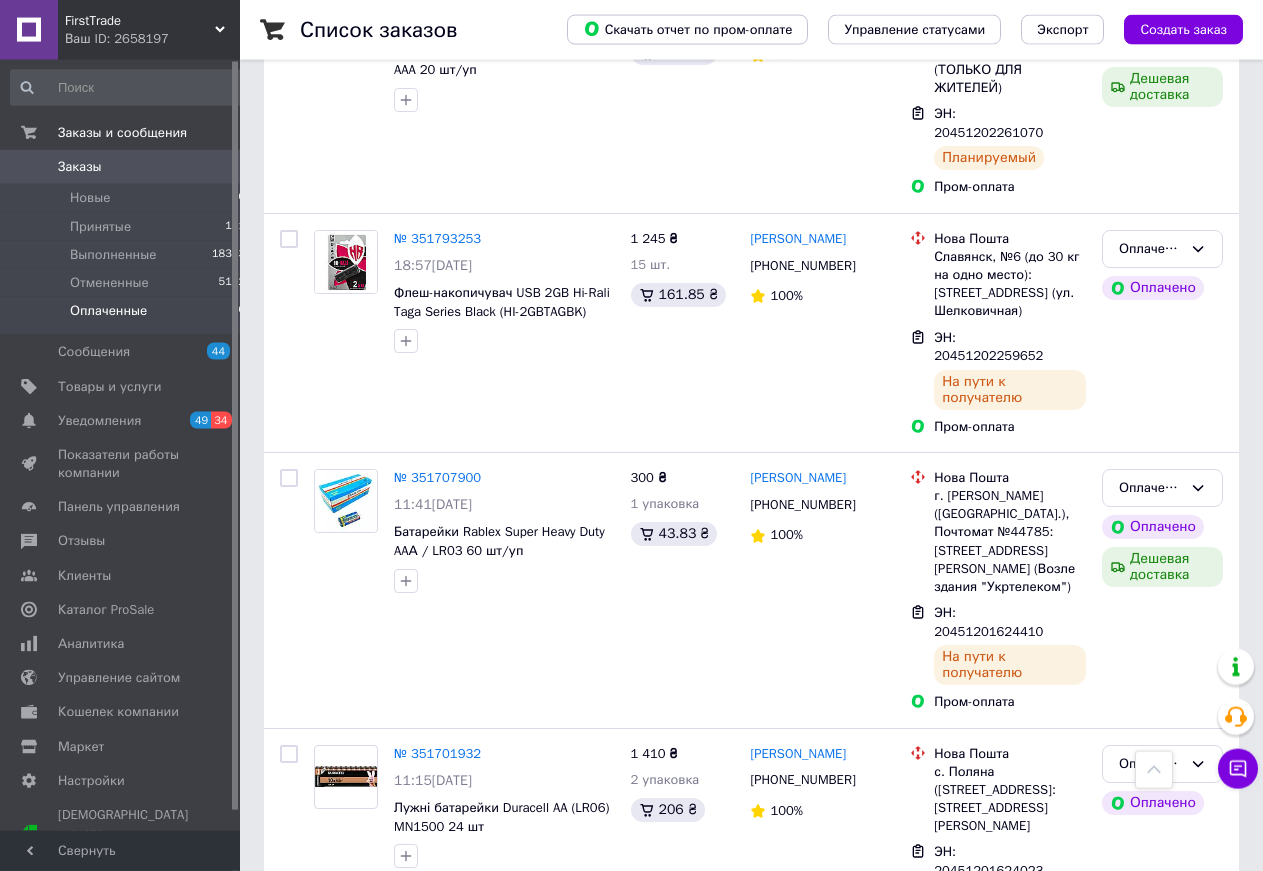 scroll, scrollTop: 1428, scrollLeft: 0, axis: vertical 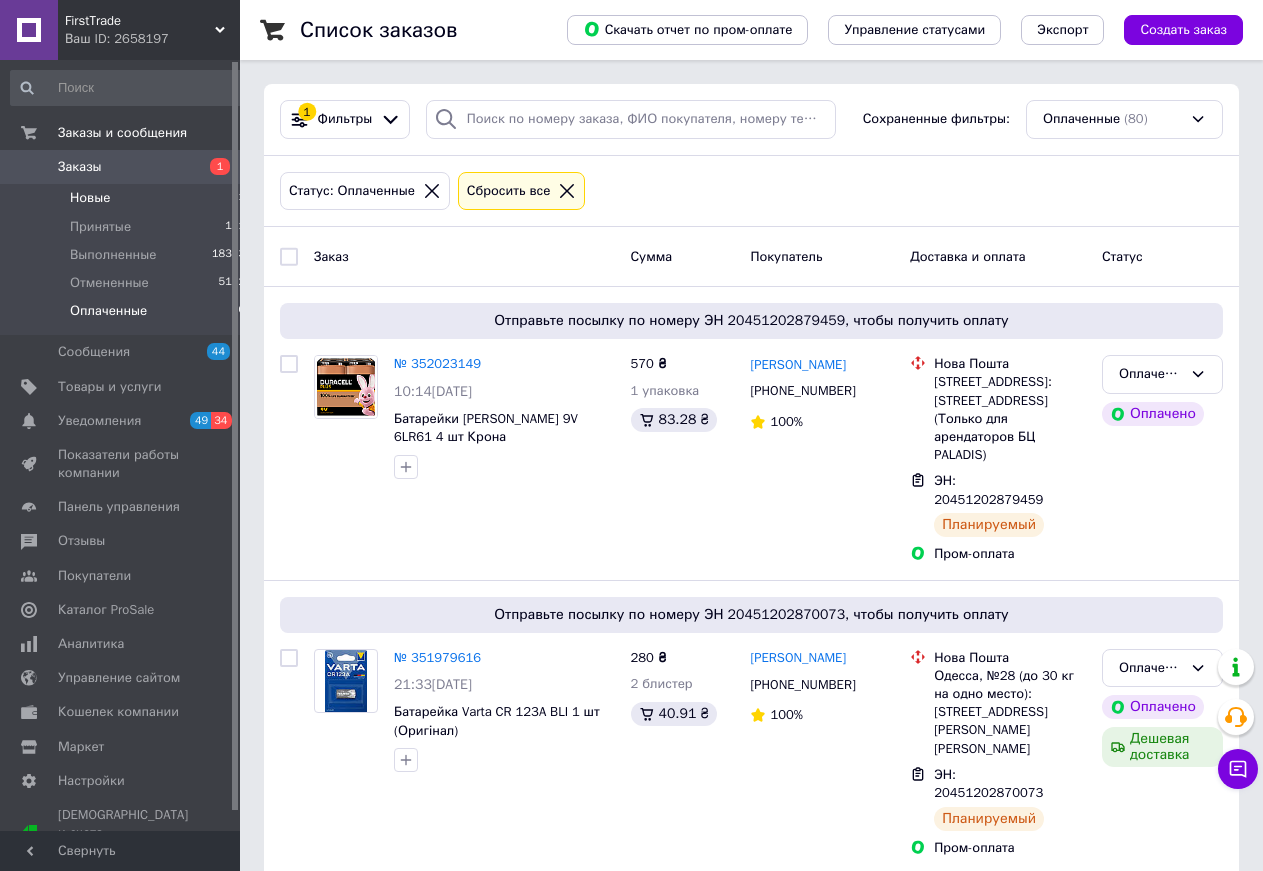 click on "Новые 1" at bounding box center [128, 198] 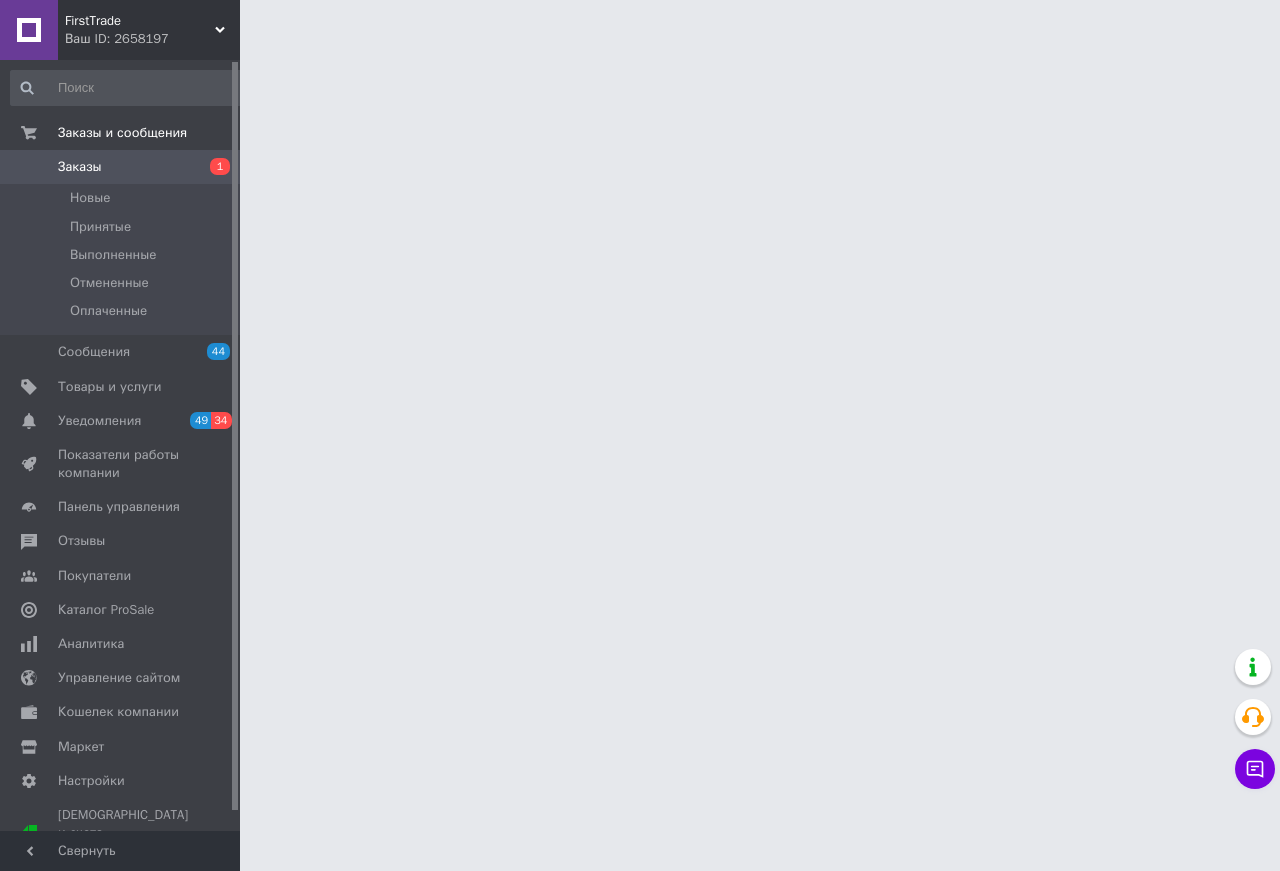 scroll, scrollTop: 0, scrollLeft: 0, axis: both 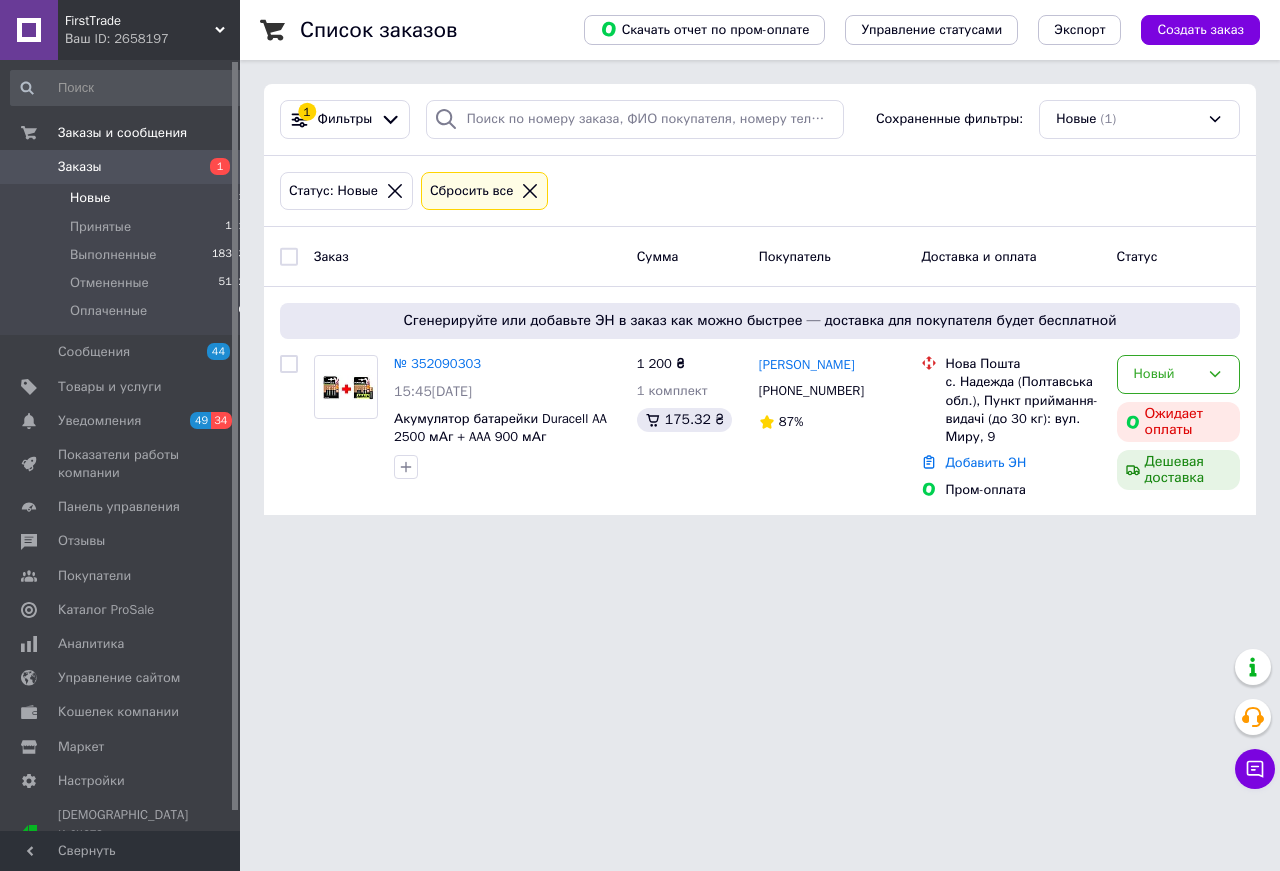 click on "FirstTrade" at bounding box center [140, 21] 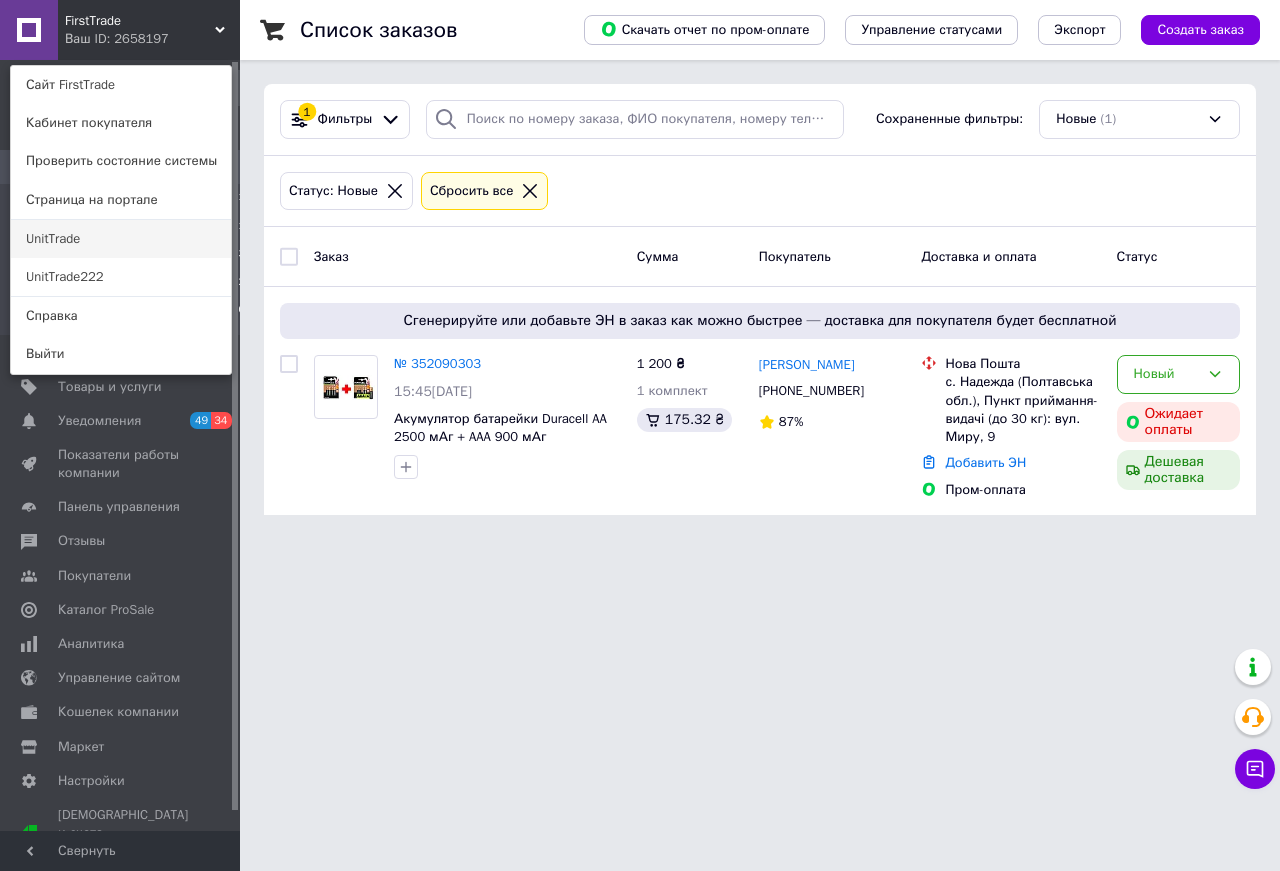 click on "UnitTrade" at bounding box center (121, 239) 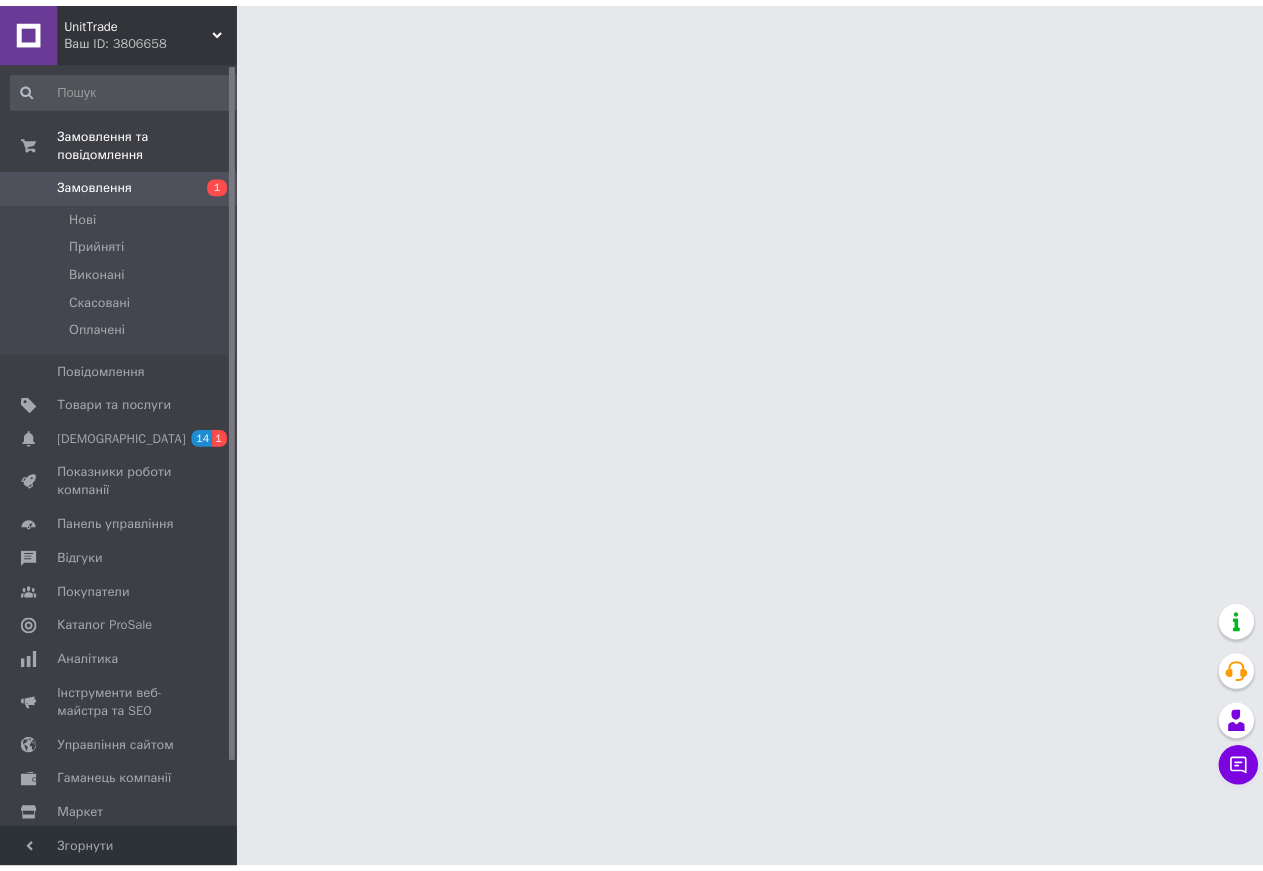 scroll, scrollTop: 0, scrollLeft: 0, axis: both 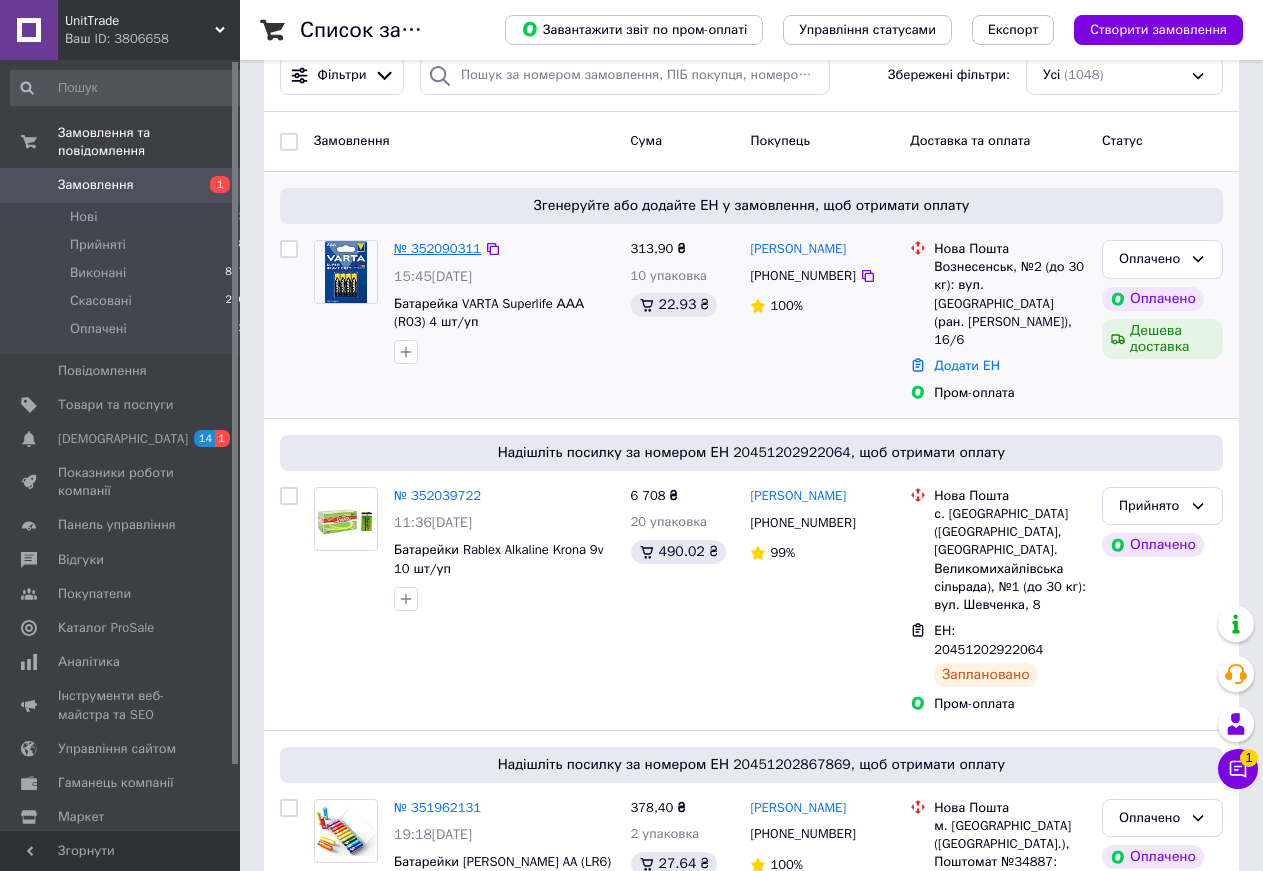 click on "№ 352090311" at bounding box center (437, 248) 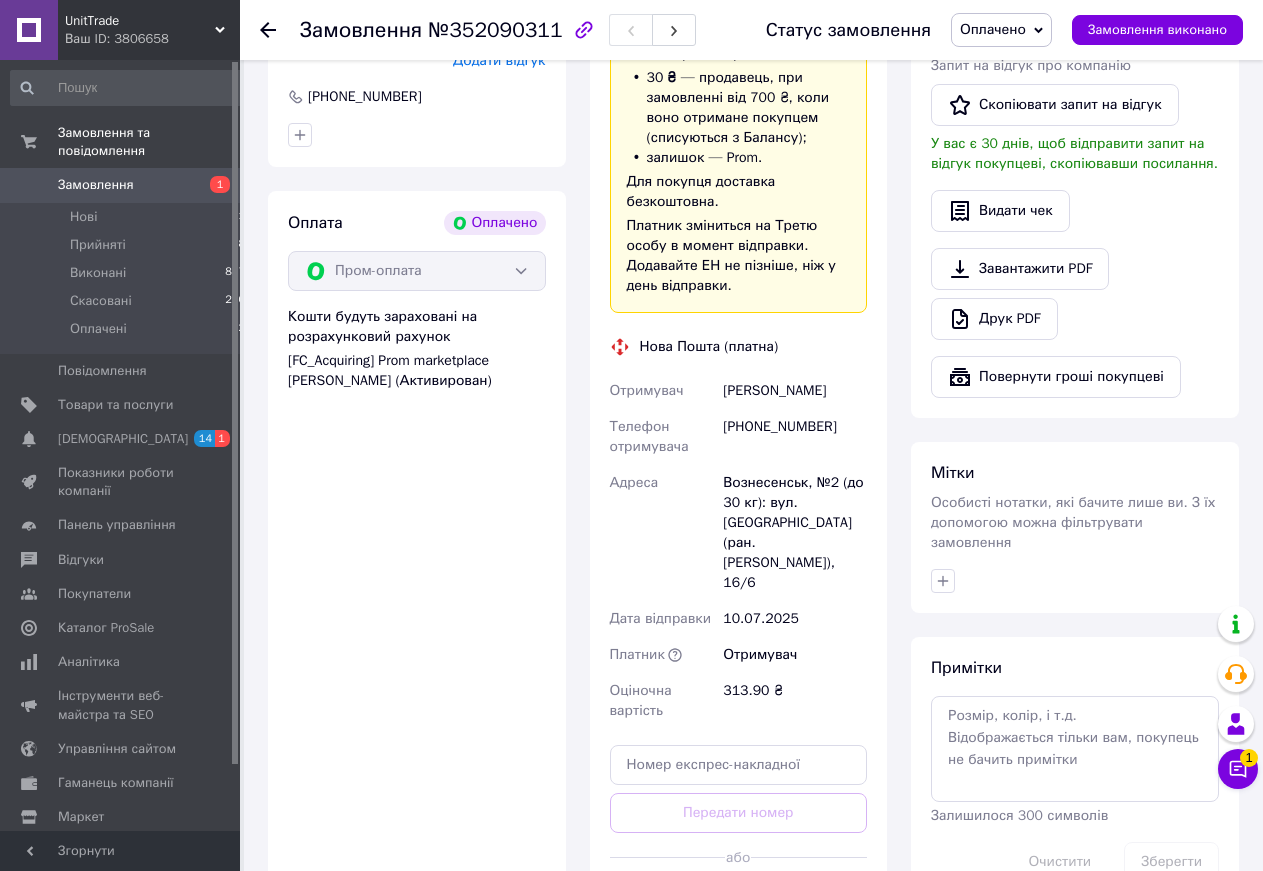 scroll, scrollTop: 1403, scrollLeft: 0, axis: vertical 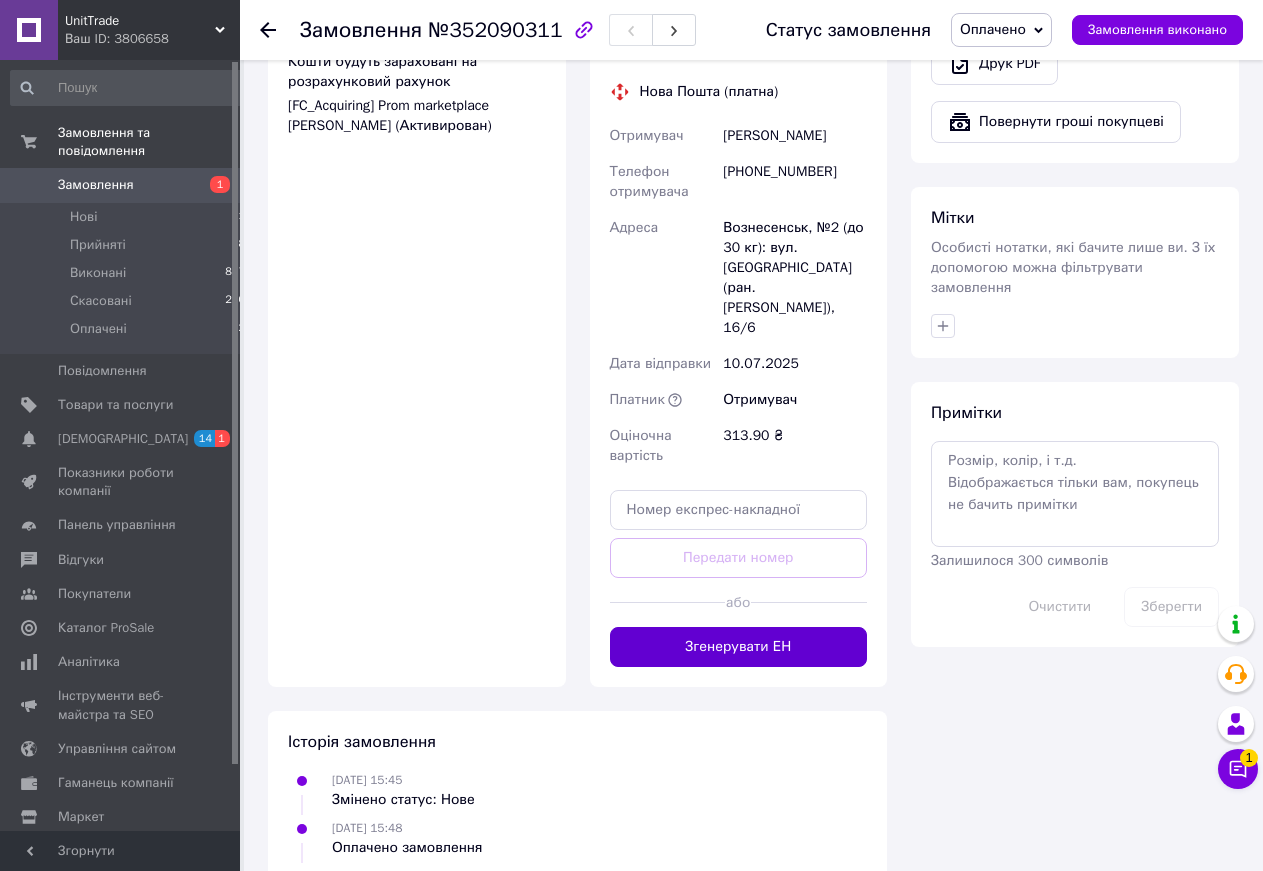 click on "Згенерувати ЕН" at bounding box center [739, 647] 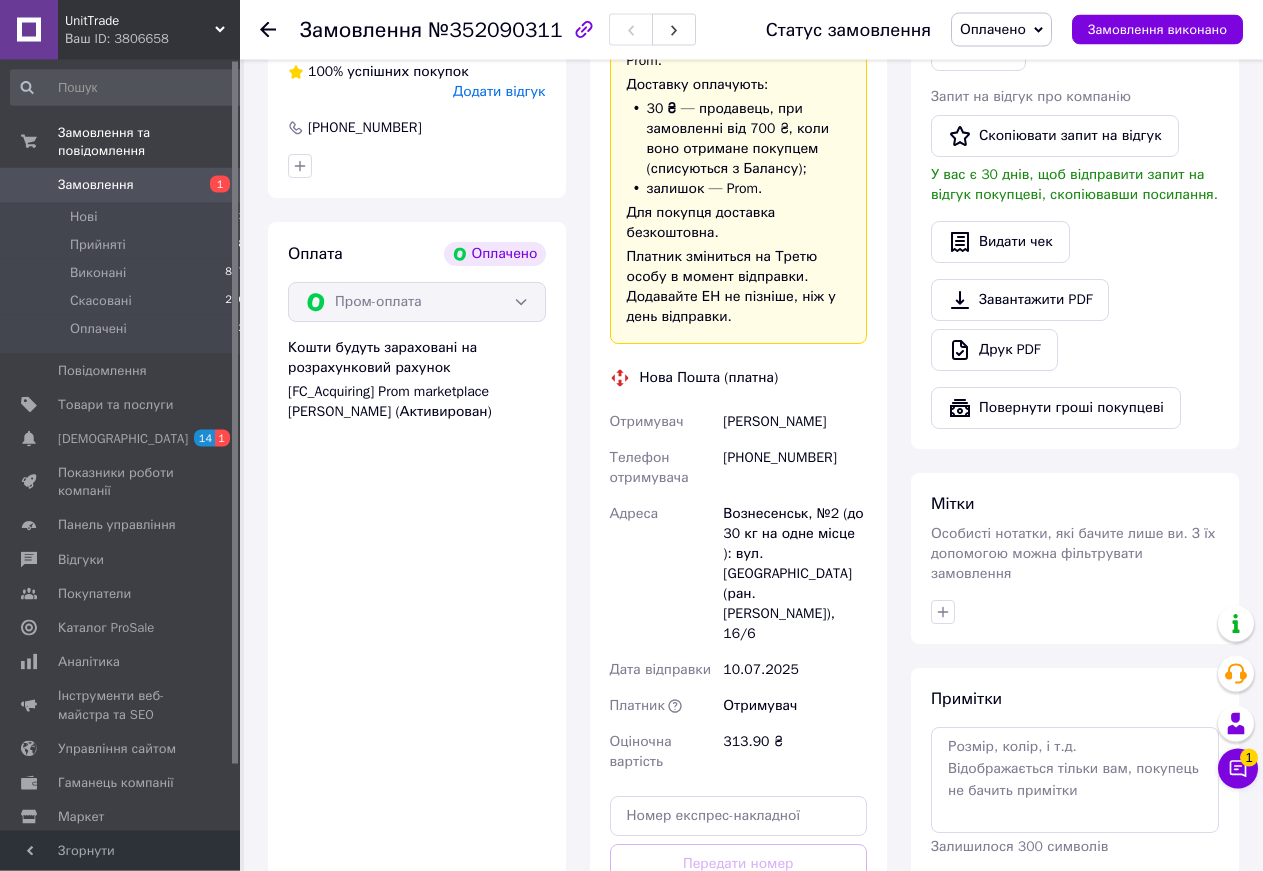 scroll, scrollTop: 1097, scrollLeft: 0, axis: vertical 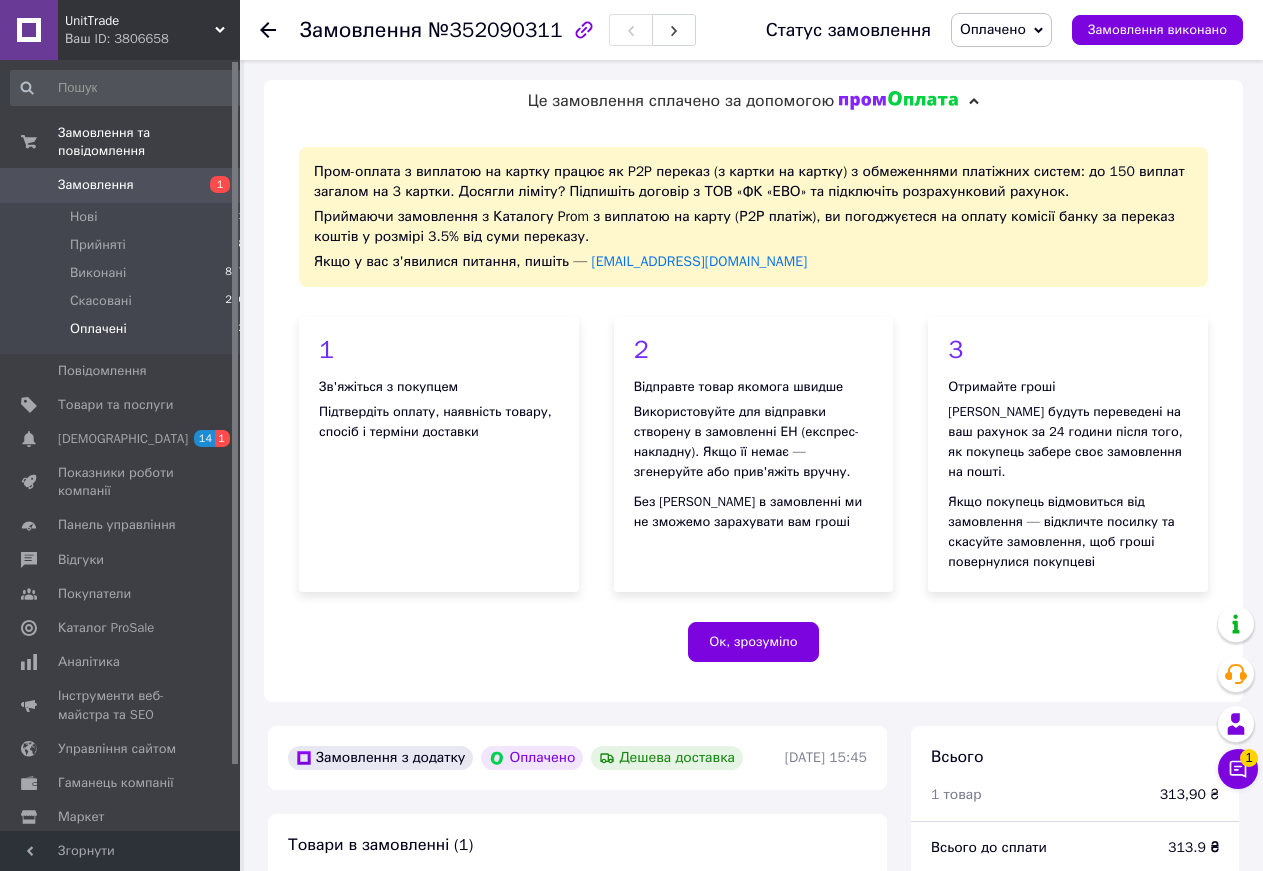 click on "Оплачені 2" at bounding box center [128, 334] 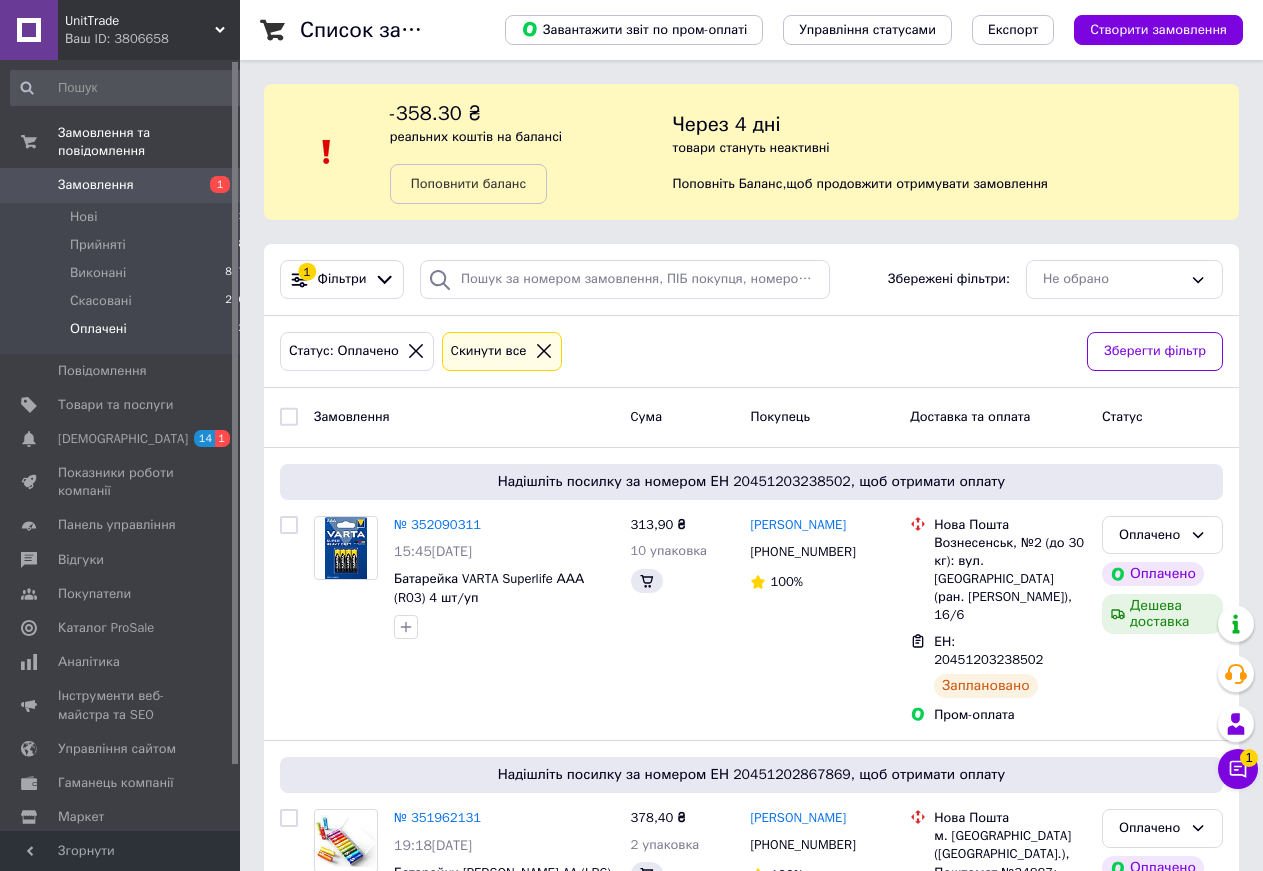 scroll, scrollTop: 113, scrollLeft: 0, axis: vertical 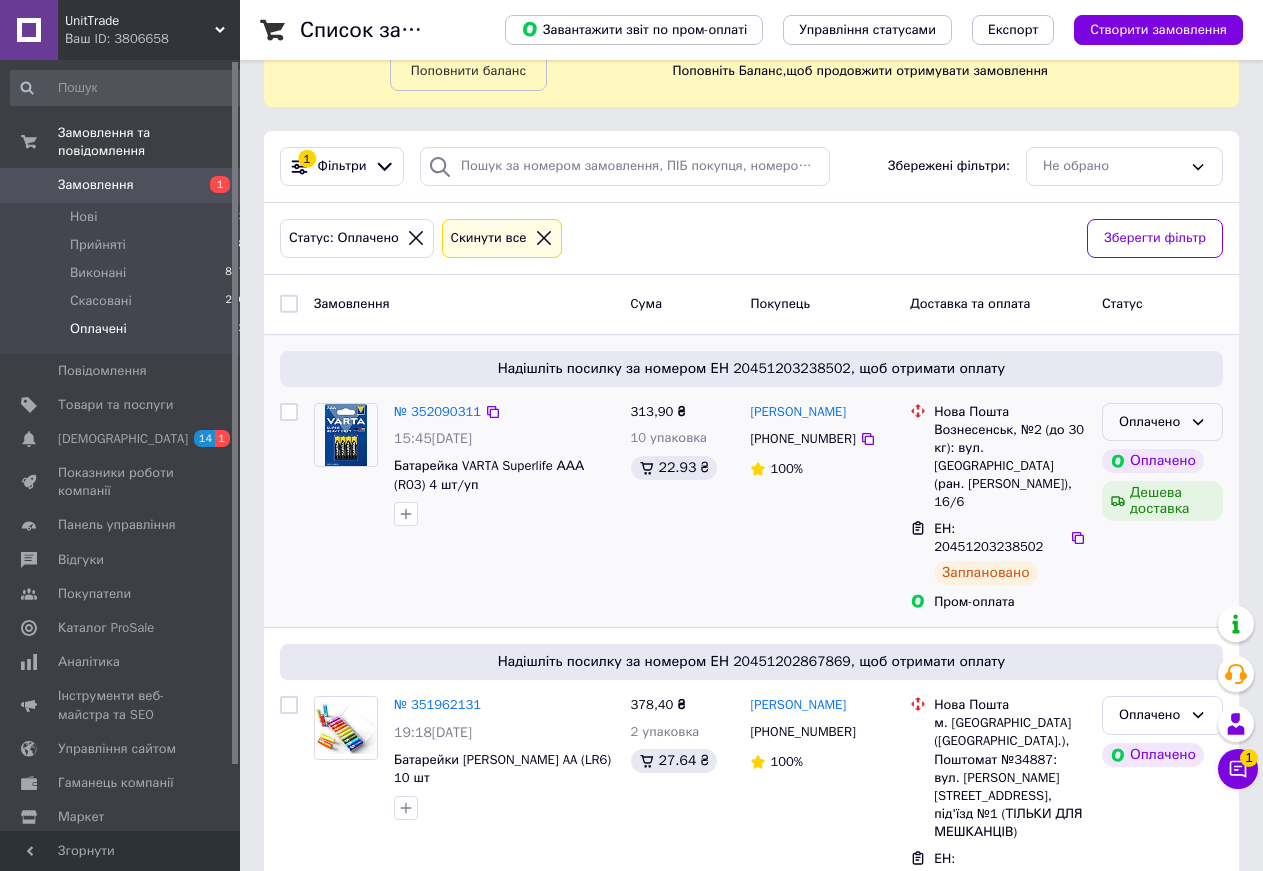 click on "Оплачено" at bounding box center [1162, 422] 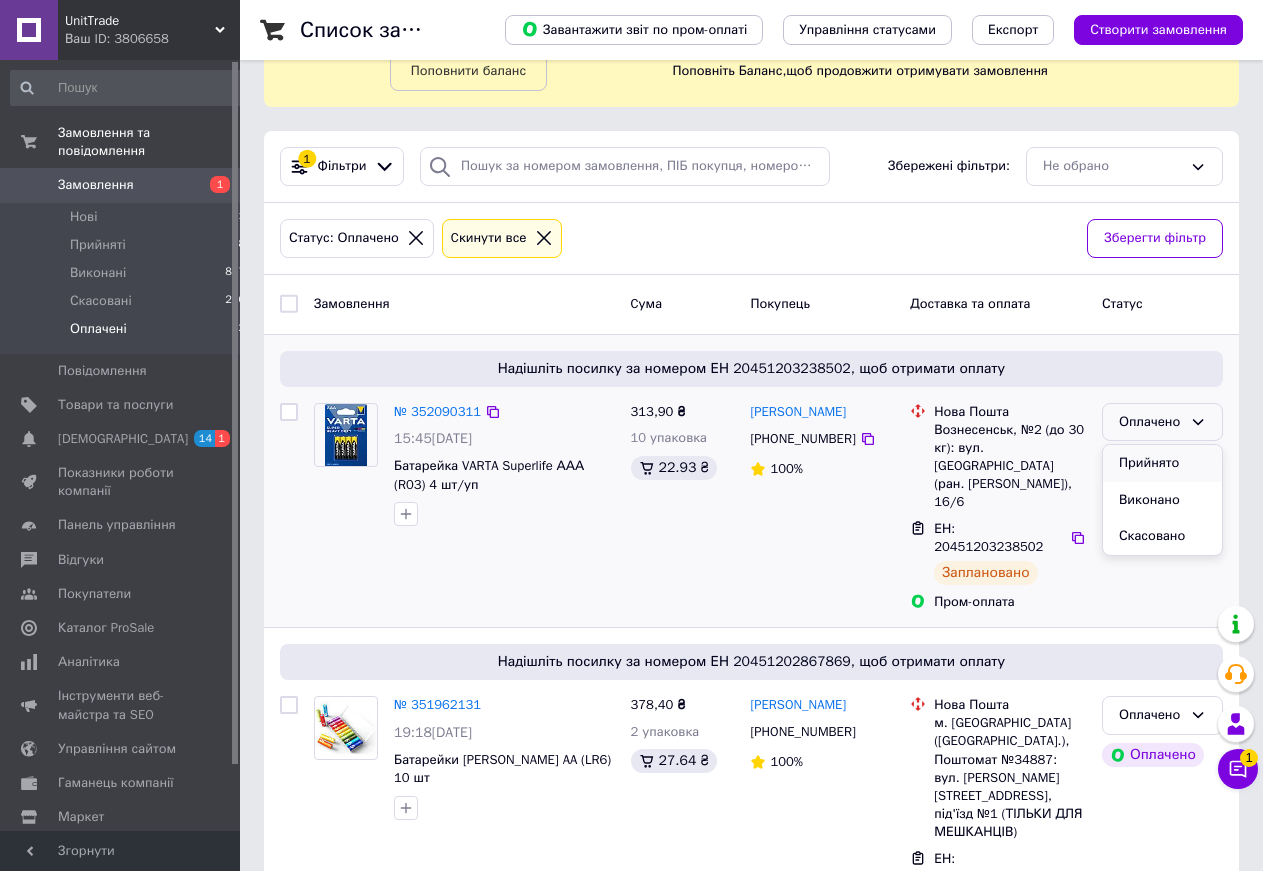 click on "Прийнято" at bounding box center (1162, 463) 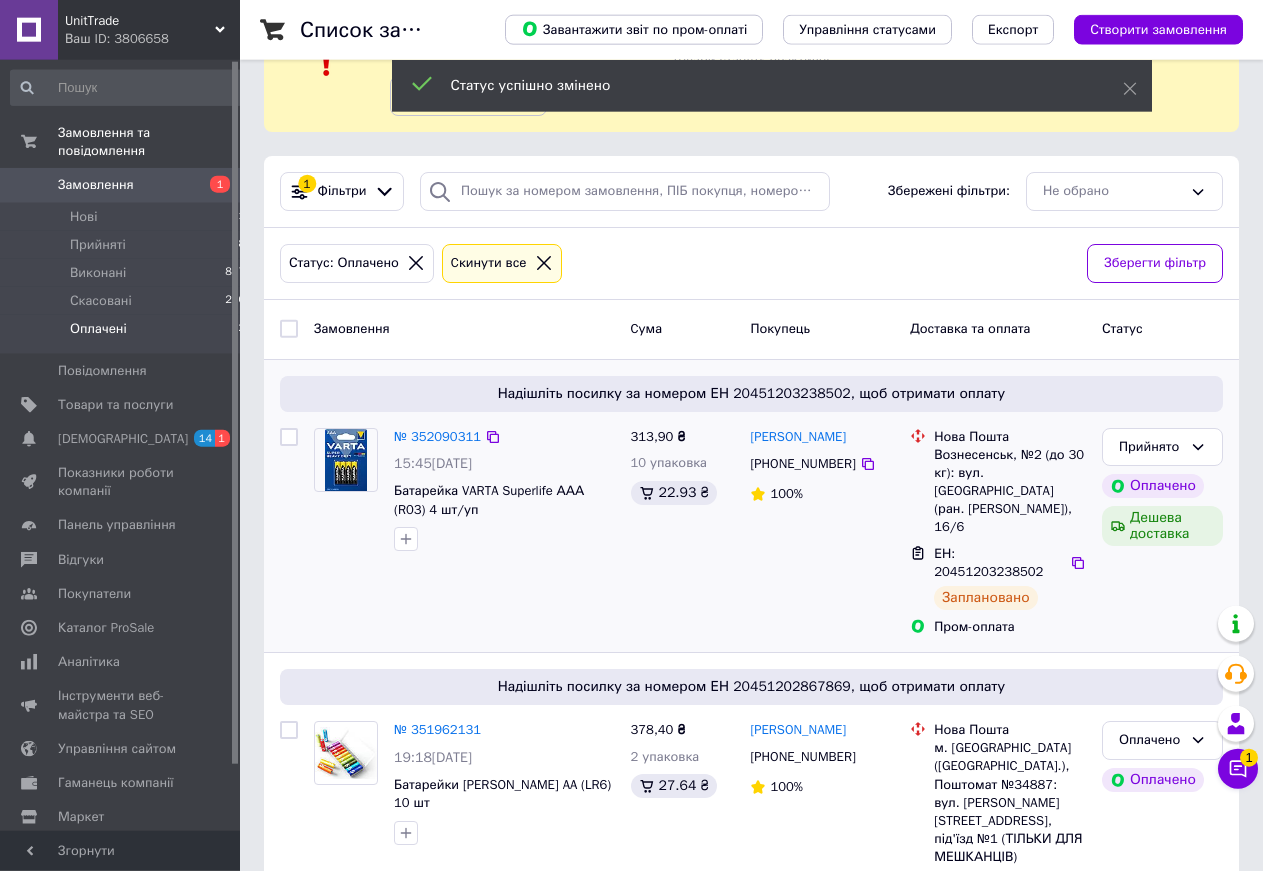 scroll, scrollTop: 113, scrollLeft: 0, axis: vertical 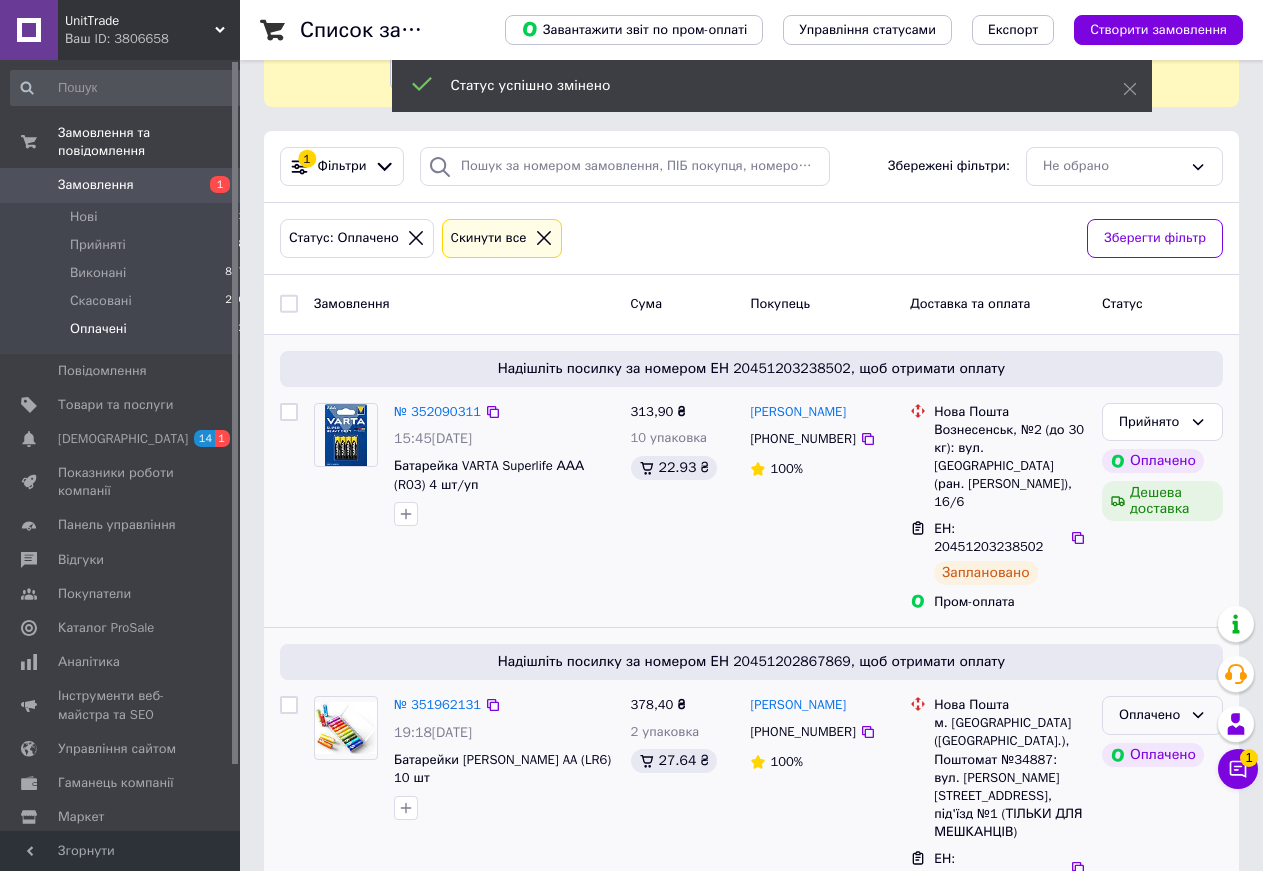click on "Оплачено" at bounding box center [1150, 715] 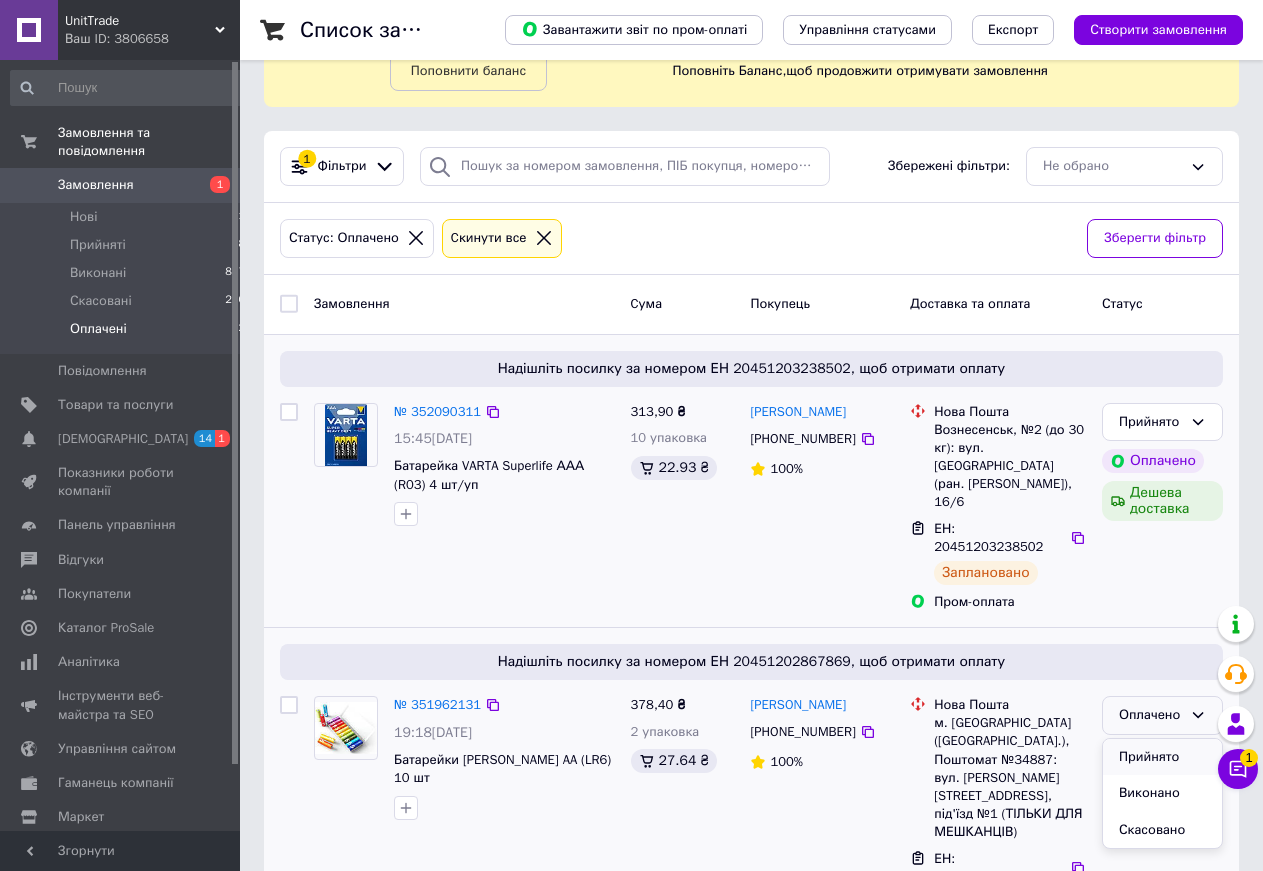 click on "Прийнято" at bounding box center [1162, 757] 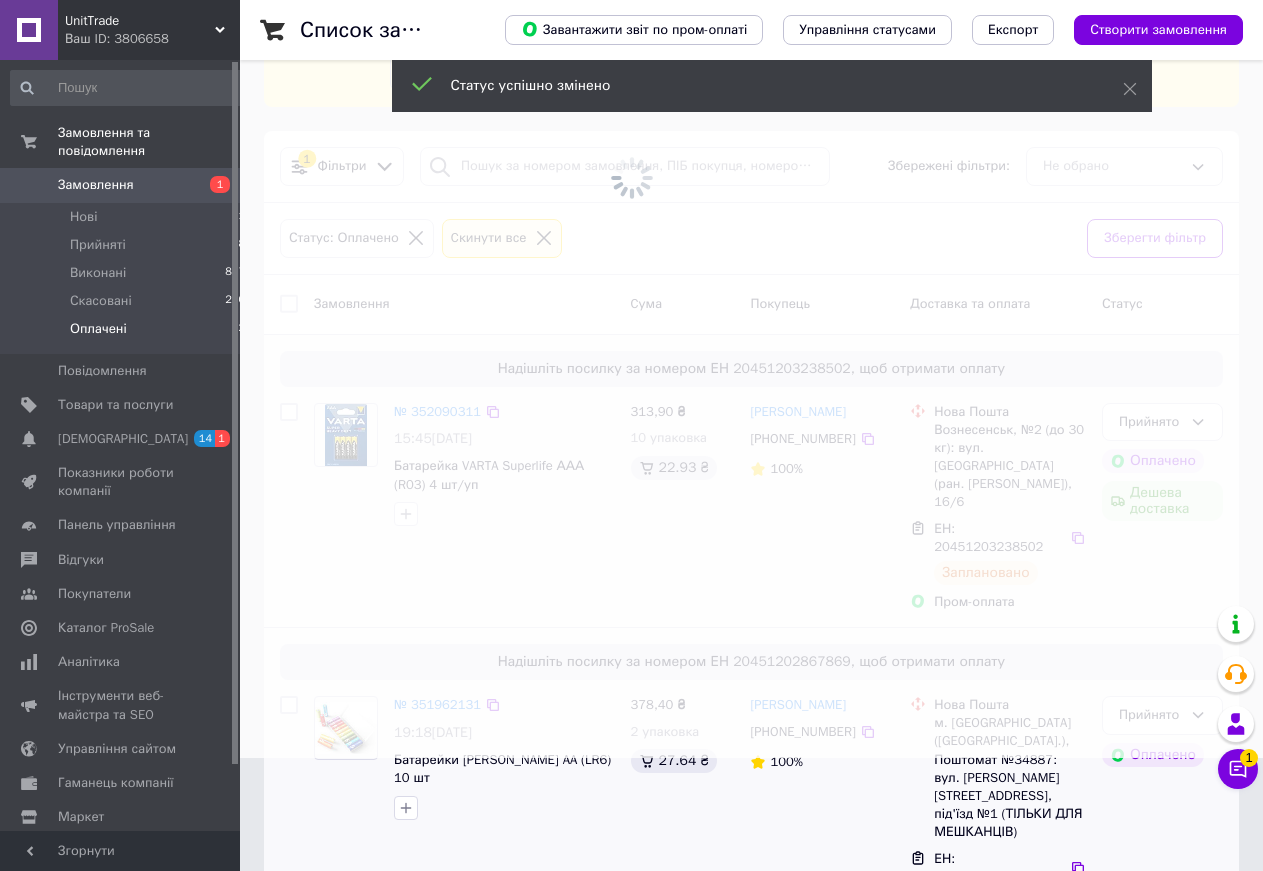 click on "UnitTrade" at bounding box center [140, 21] 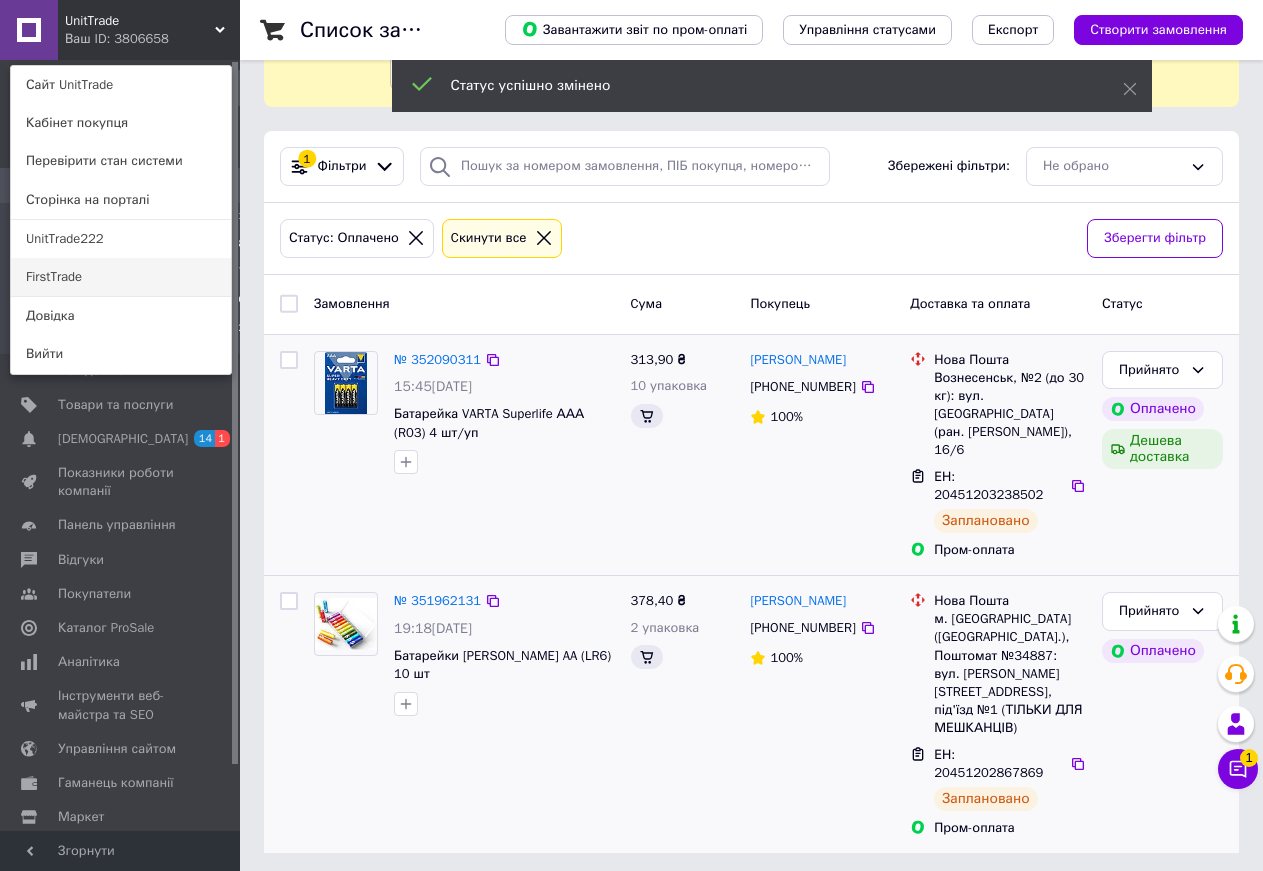 scroll, scrollTop: 9, scrollLeft: 0, axis: vertical 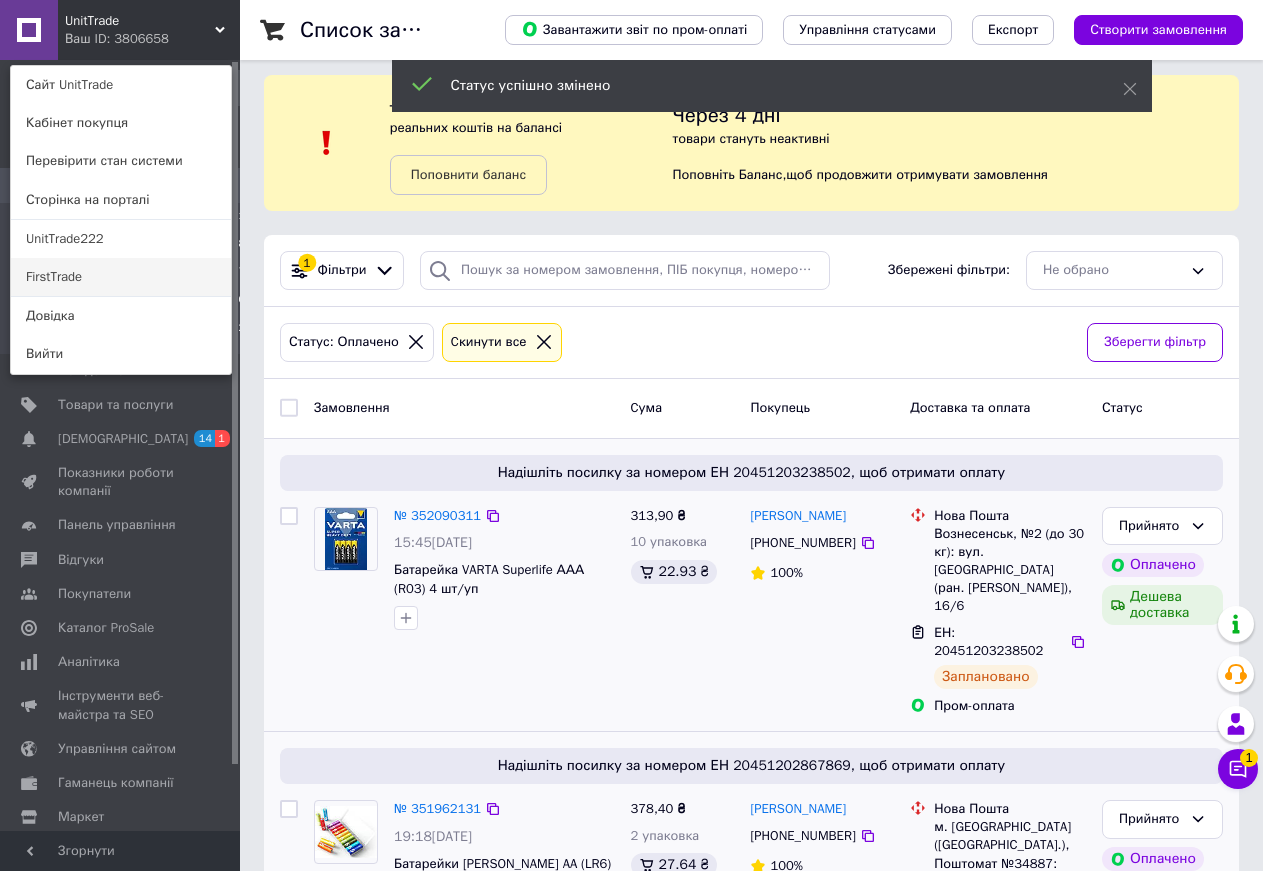 click on "FirstTrade" at bounding box center [121, 277] 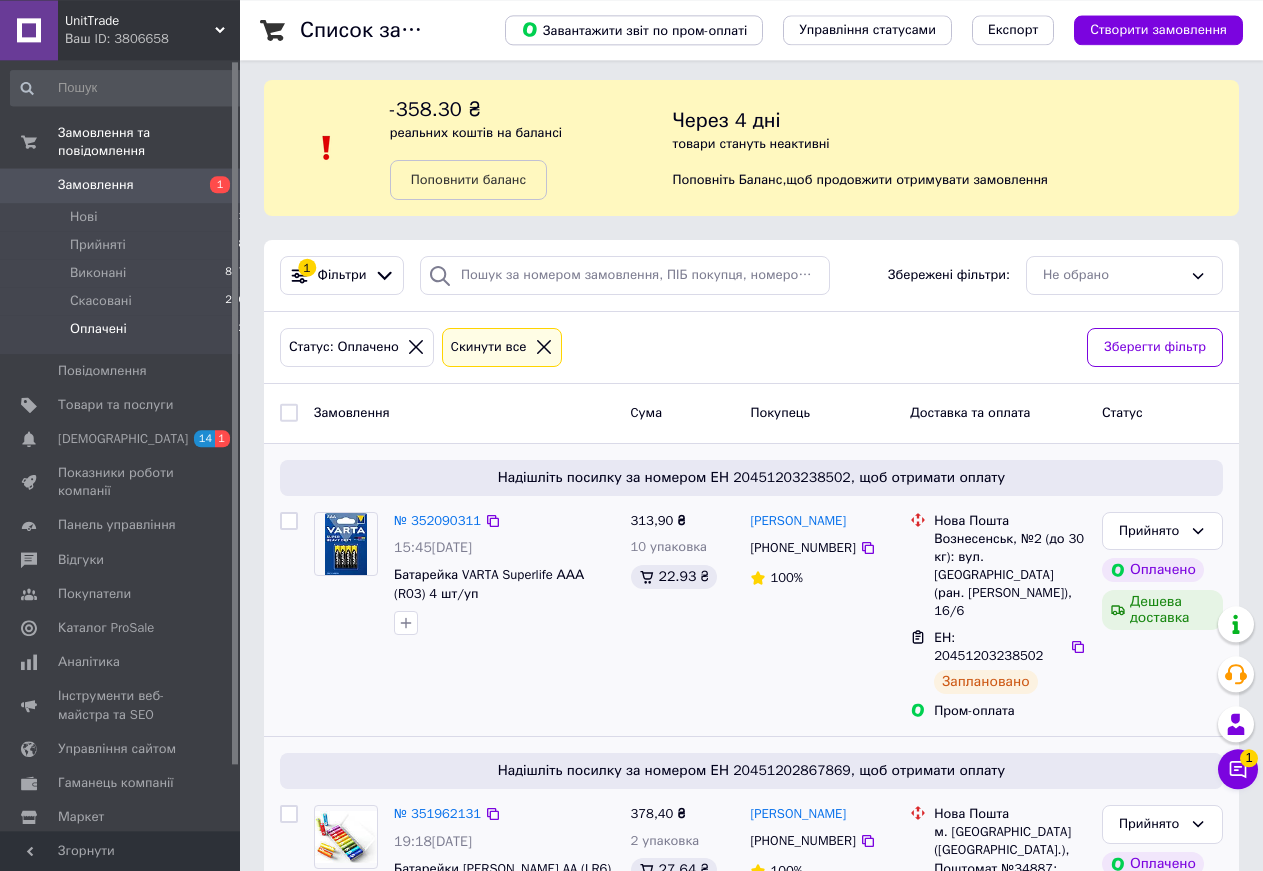 scroll, scrollTop: 0, scrollLeft: 0, axis: both 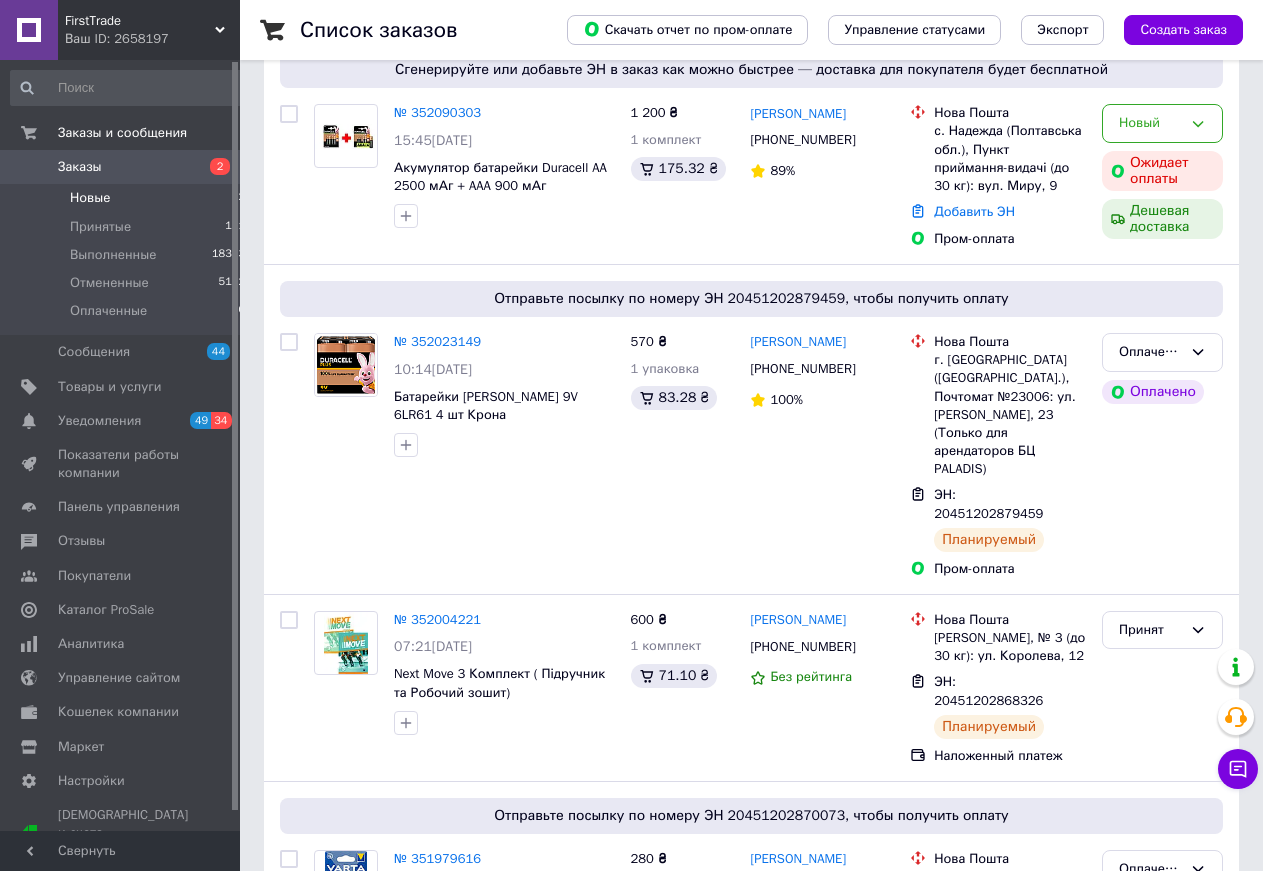 click on "Новые" at bounding box center [90, 198] 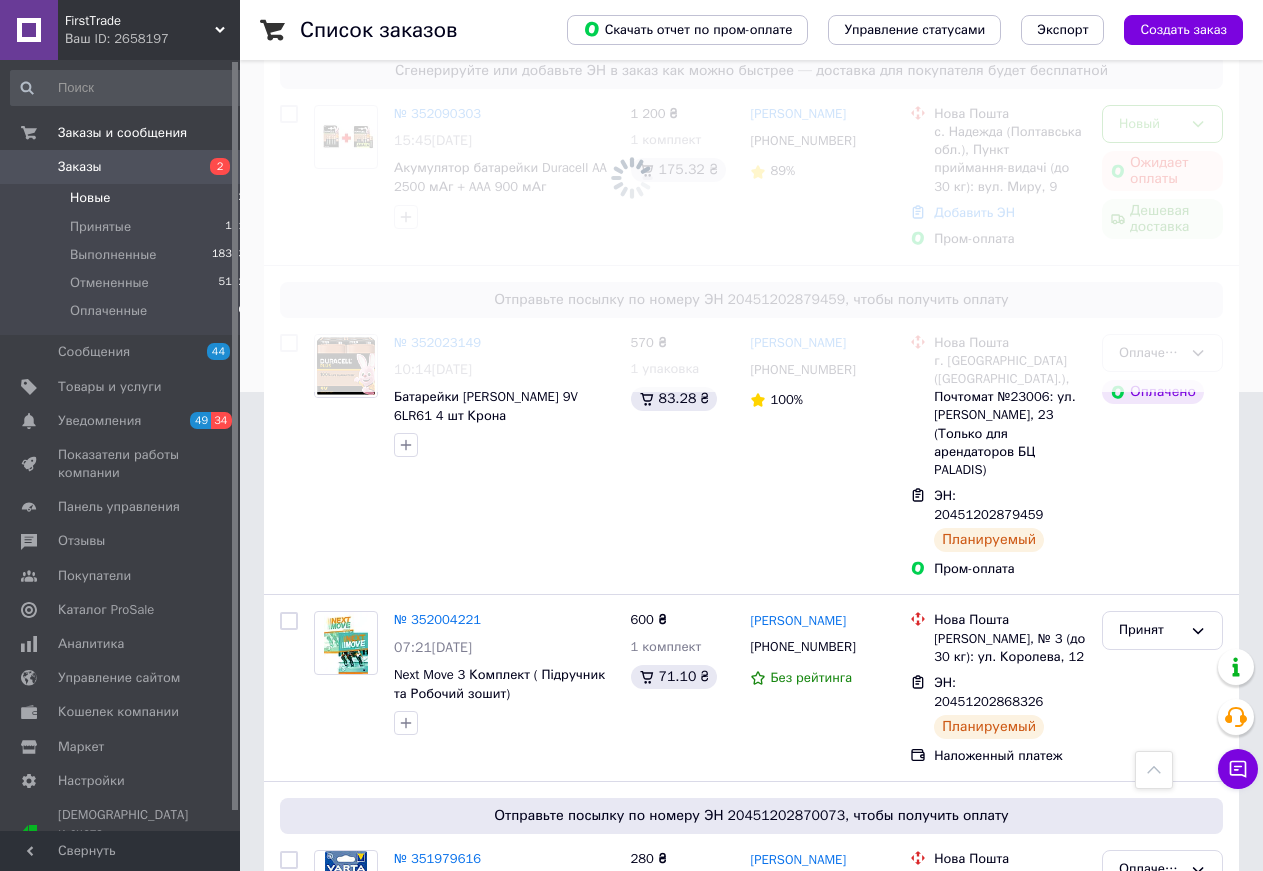 scroll, scrollTop: 0, scrollLeft: 0, axis: both 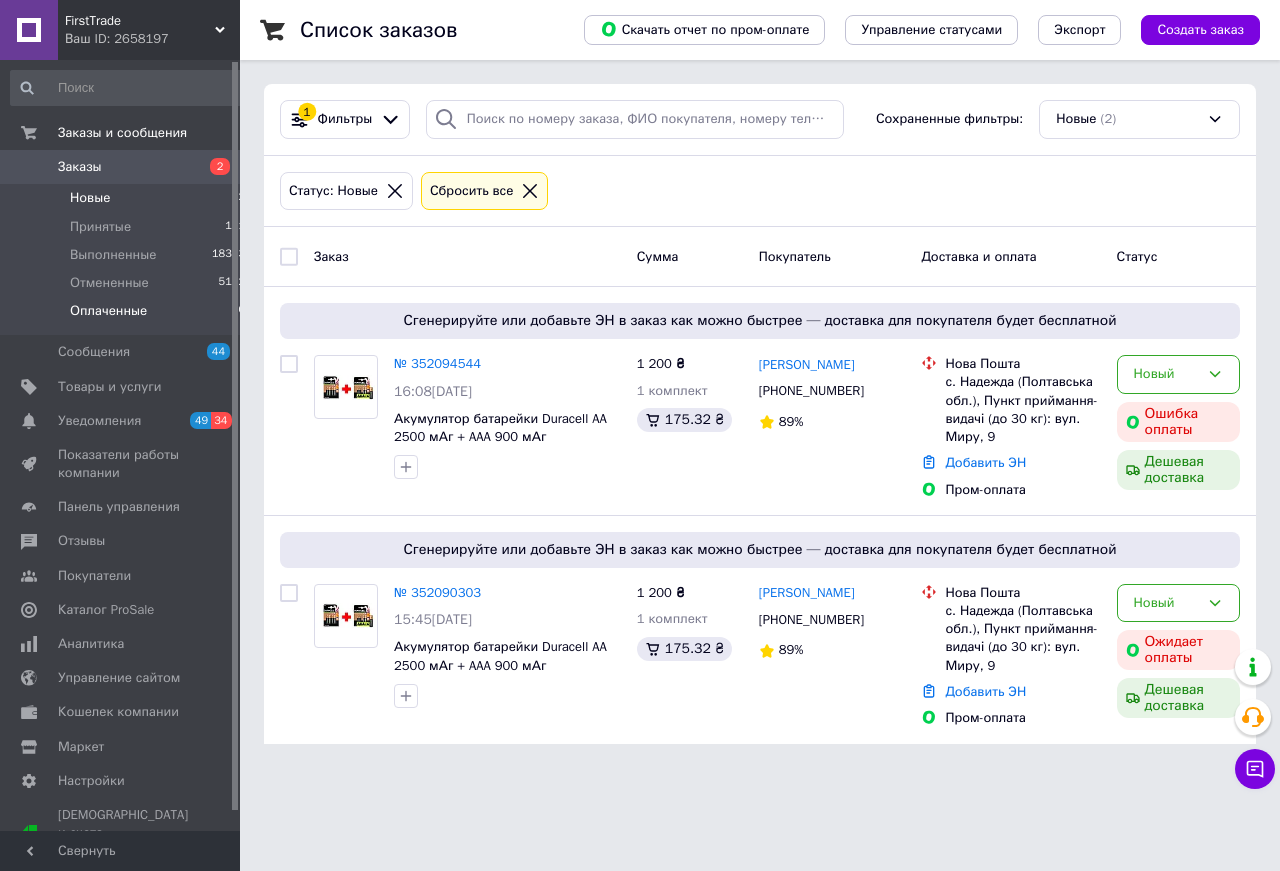 click on "Оплаченные" at bounding box center (108, 311) 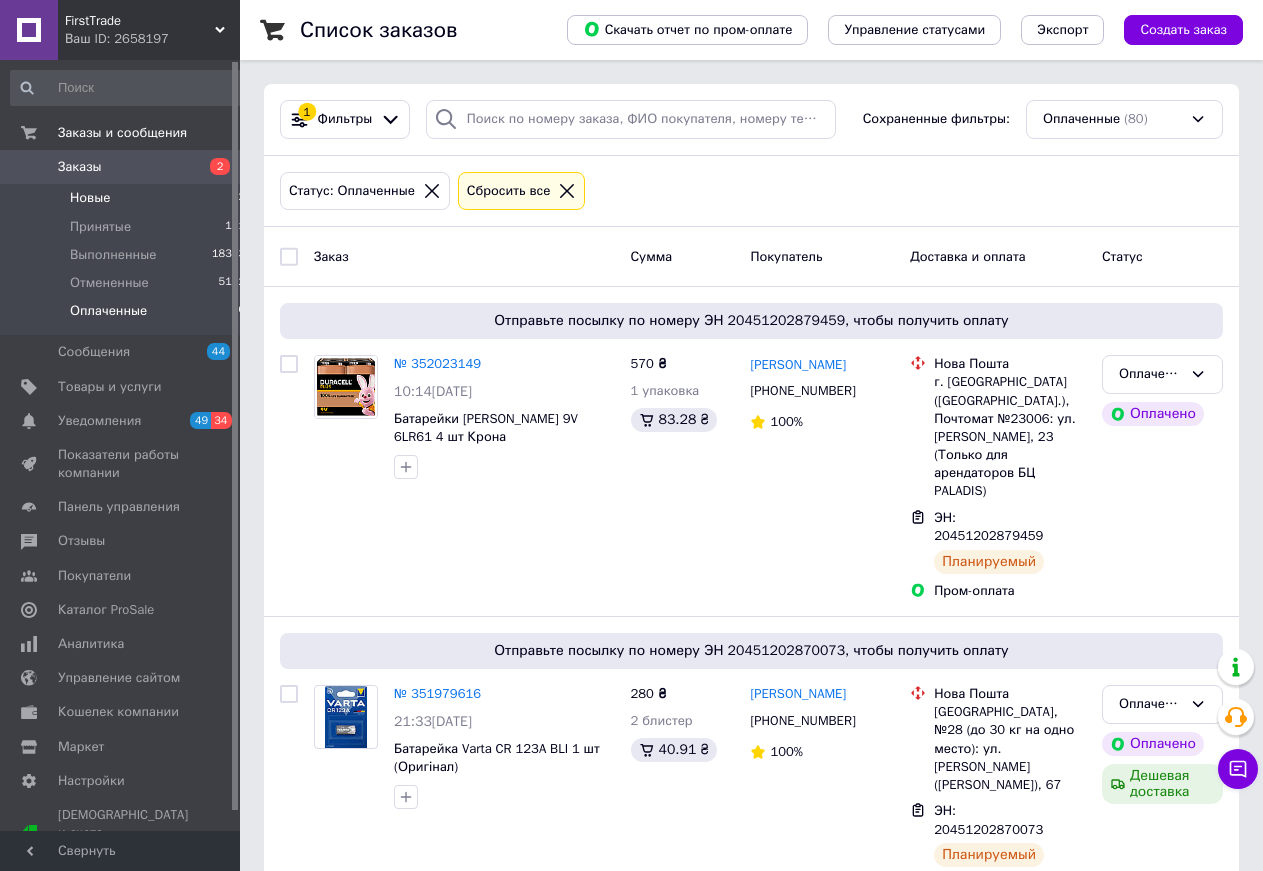 click on "Новые 2" at bounding box center [128, 198] 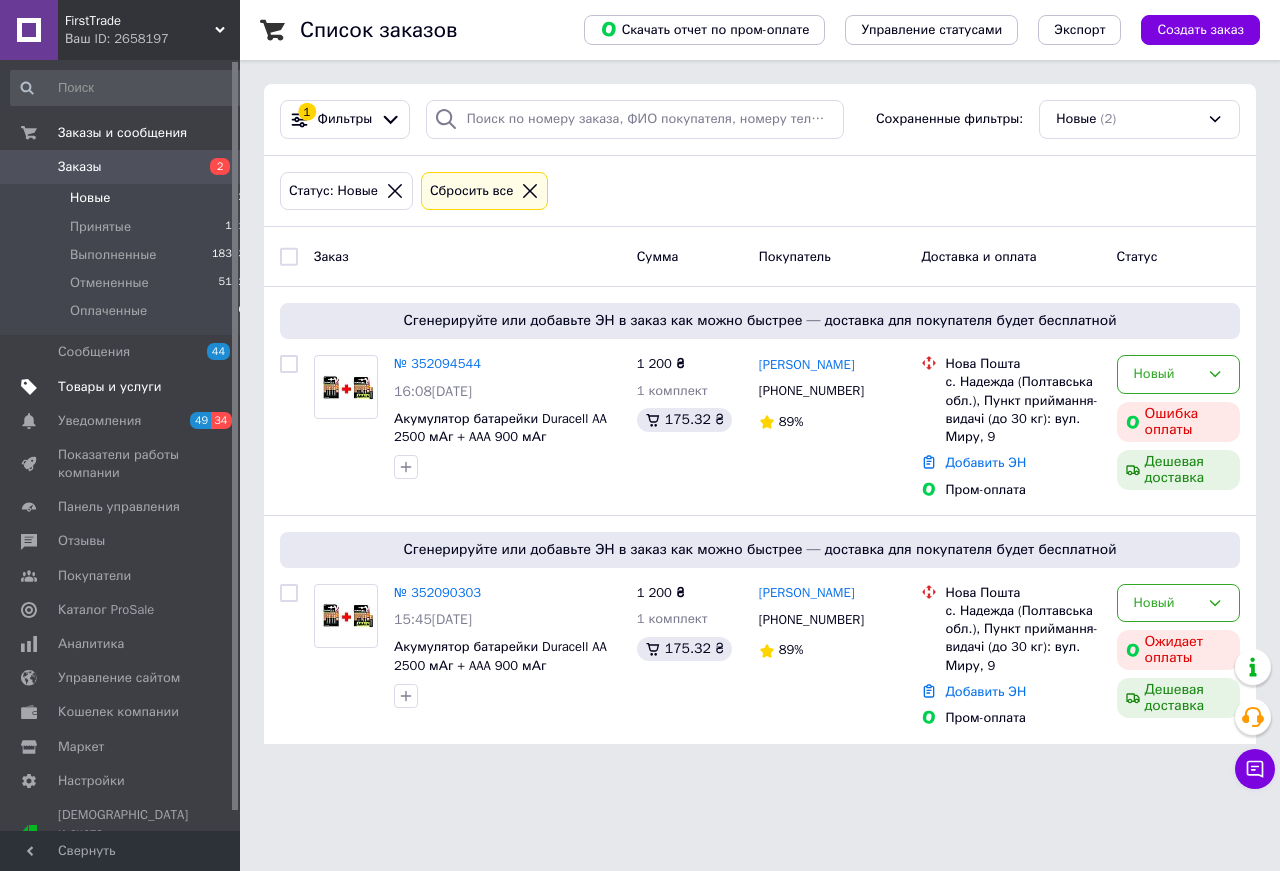 click on "Товары и услуги" at bounding box center (110, 387) 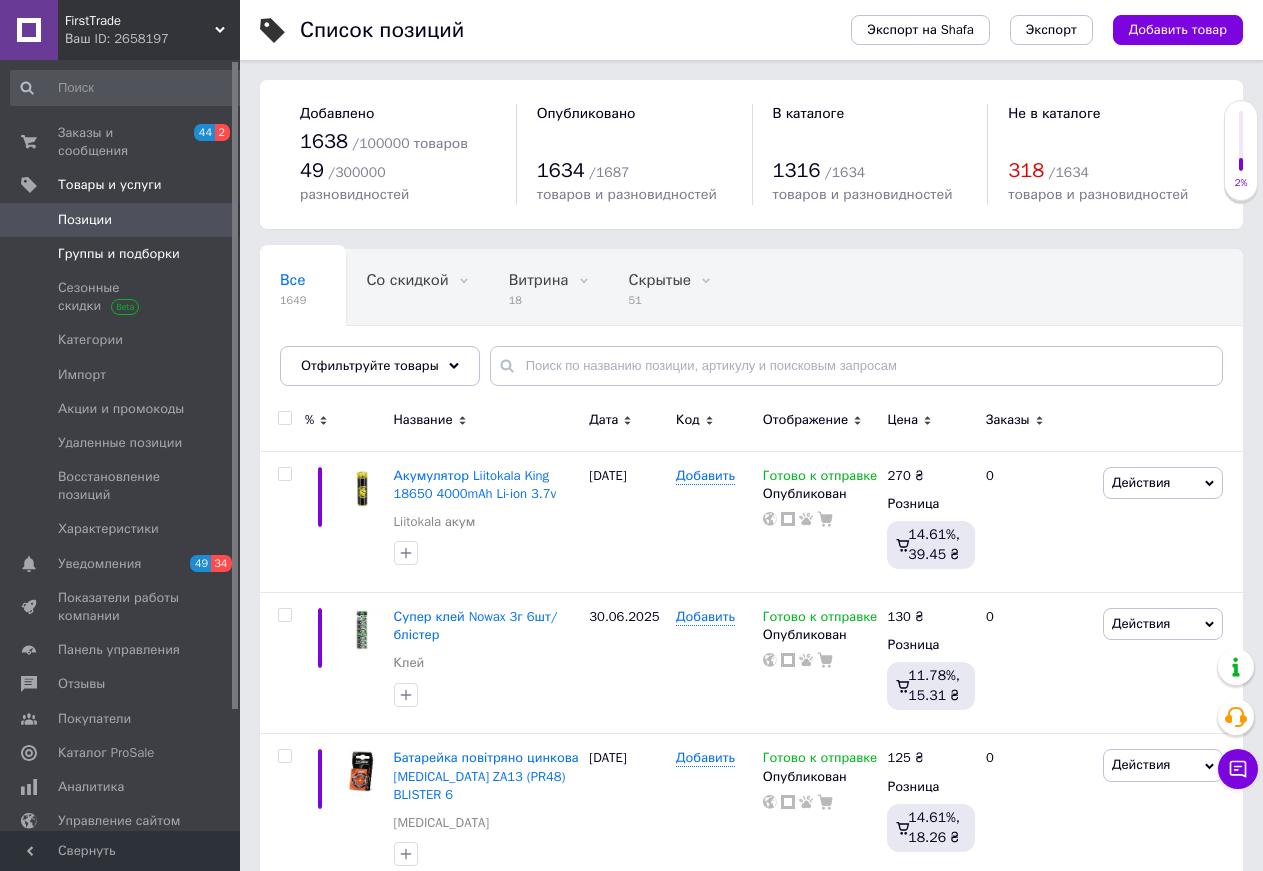 click on "Группы и подборки" at bounding box center (119, 254) 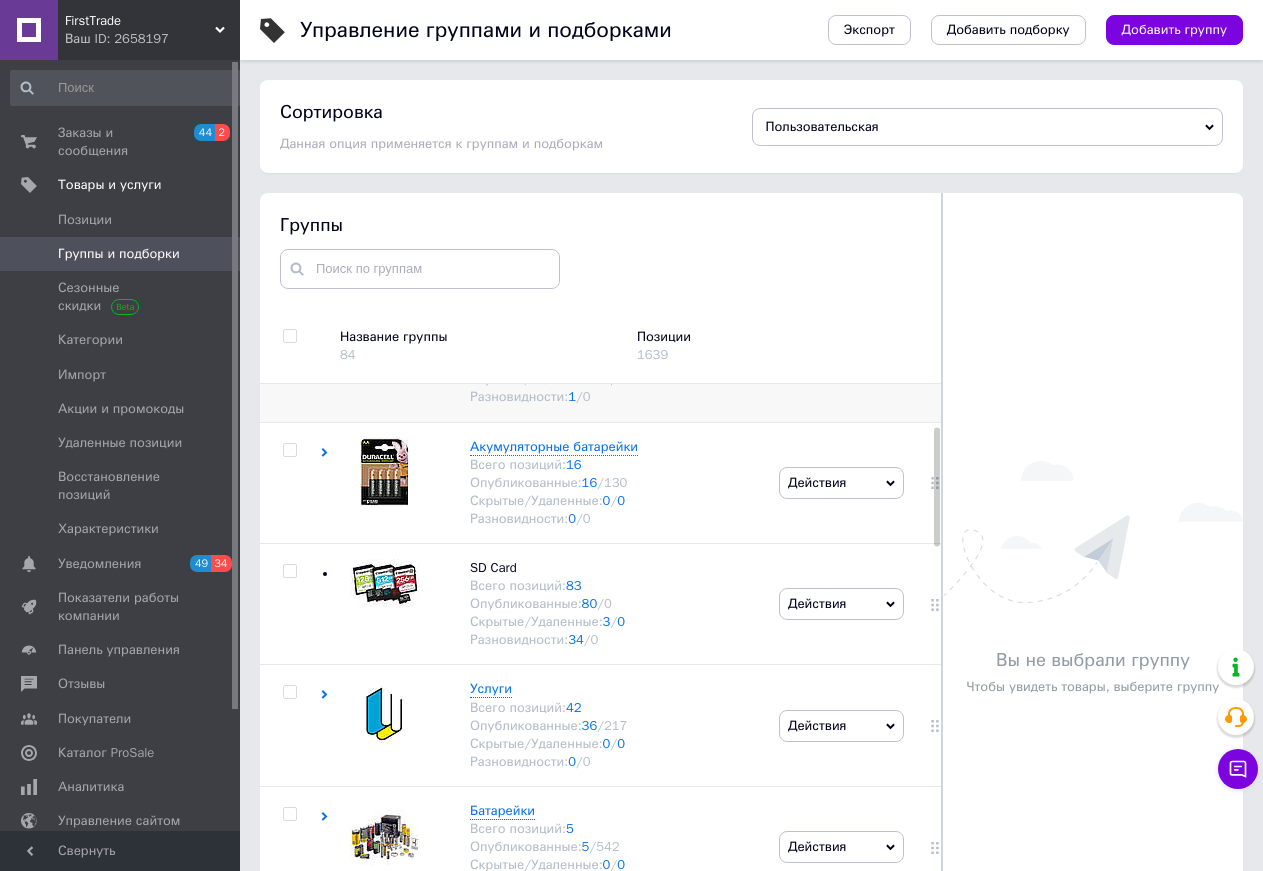 scroll, scrollTop: 306, scrollLeft: 0, axis: vertical 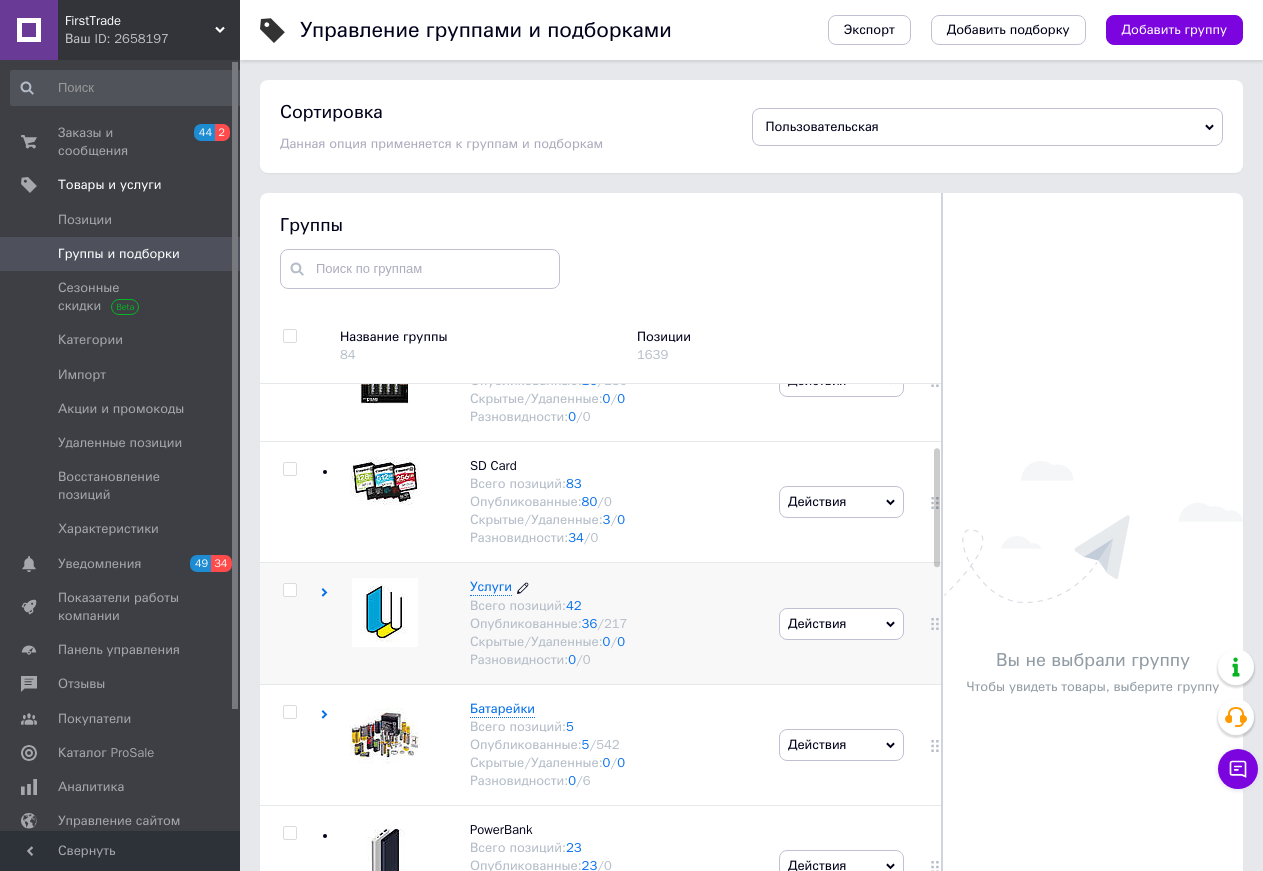 click on "Услуги" at bounding box center [491, 586] 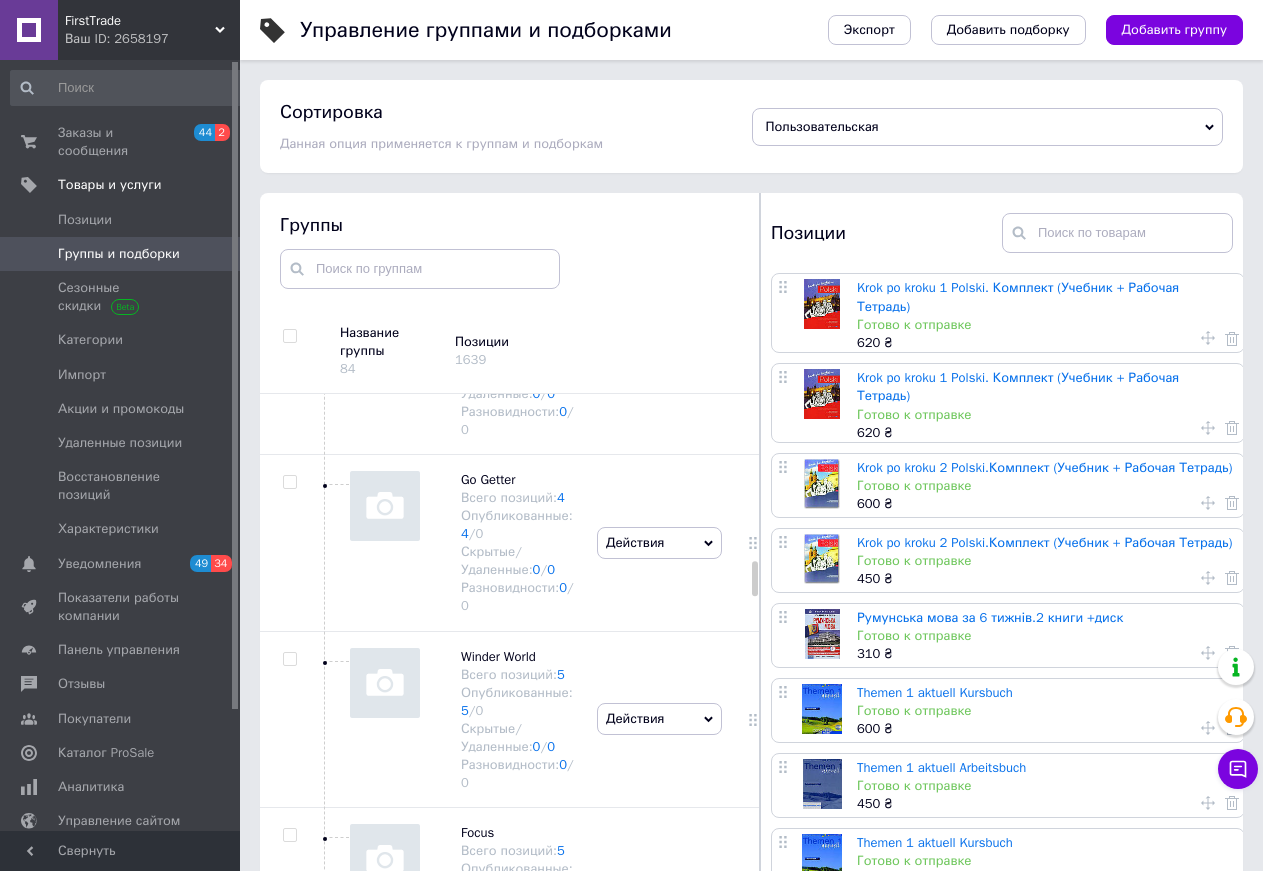scroll, scrollTop: 2822, scrollLeft: 0, axis: vertical 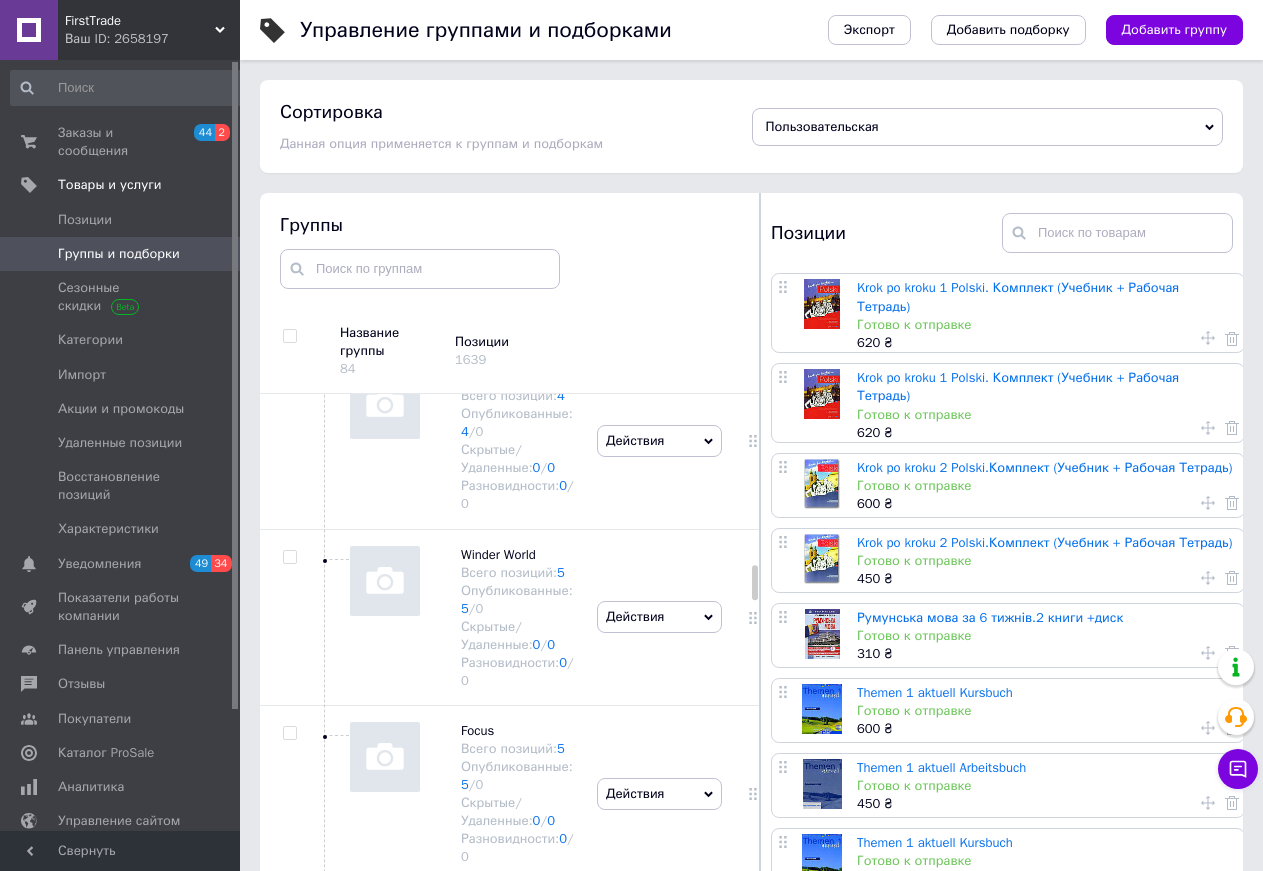 click on "Winder World" at bounding box center [498, 554] 